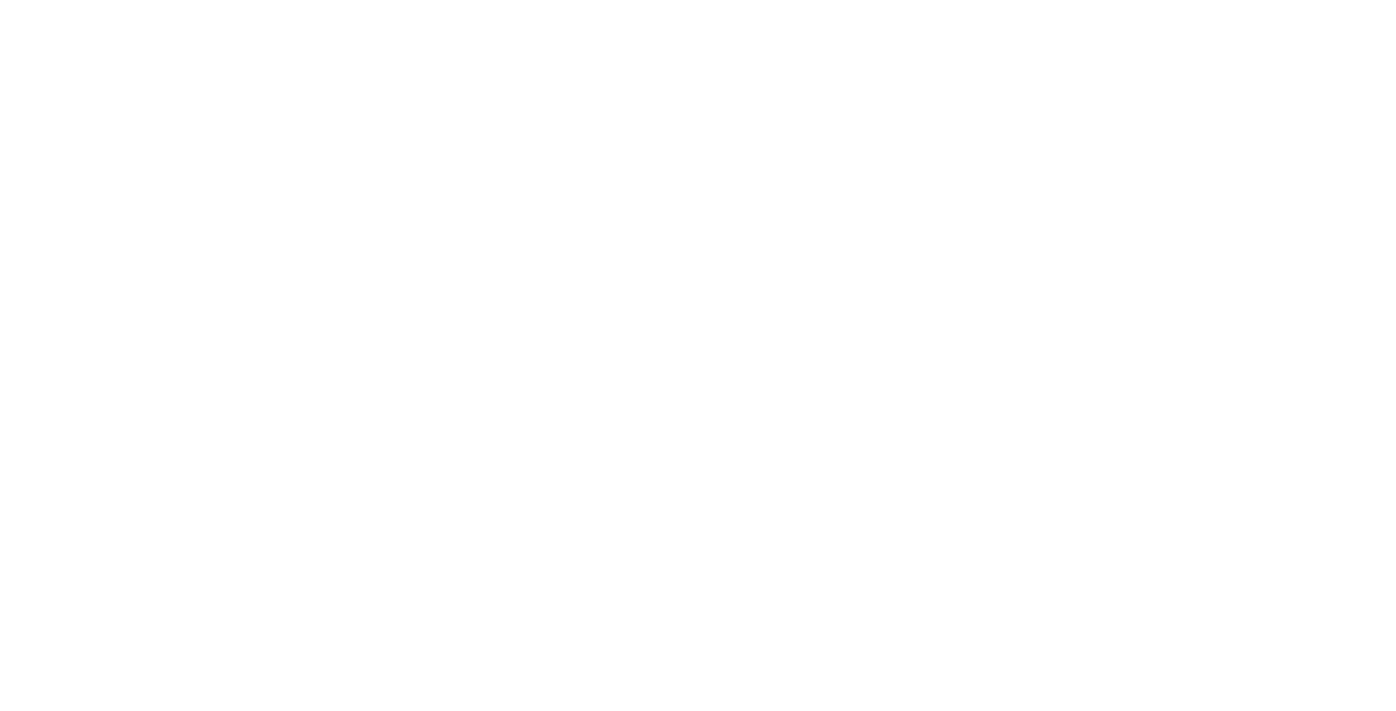 scroll, scrollTop: 0, scrollLeft: 0, axis: both 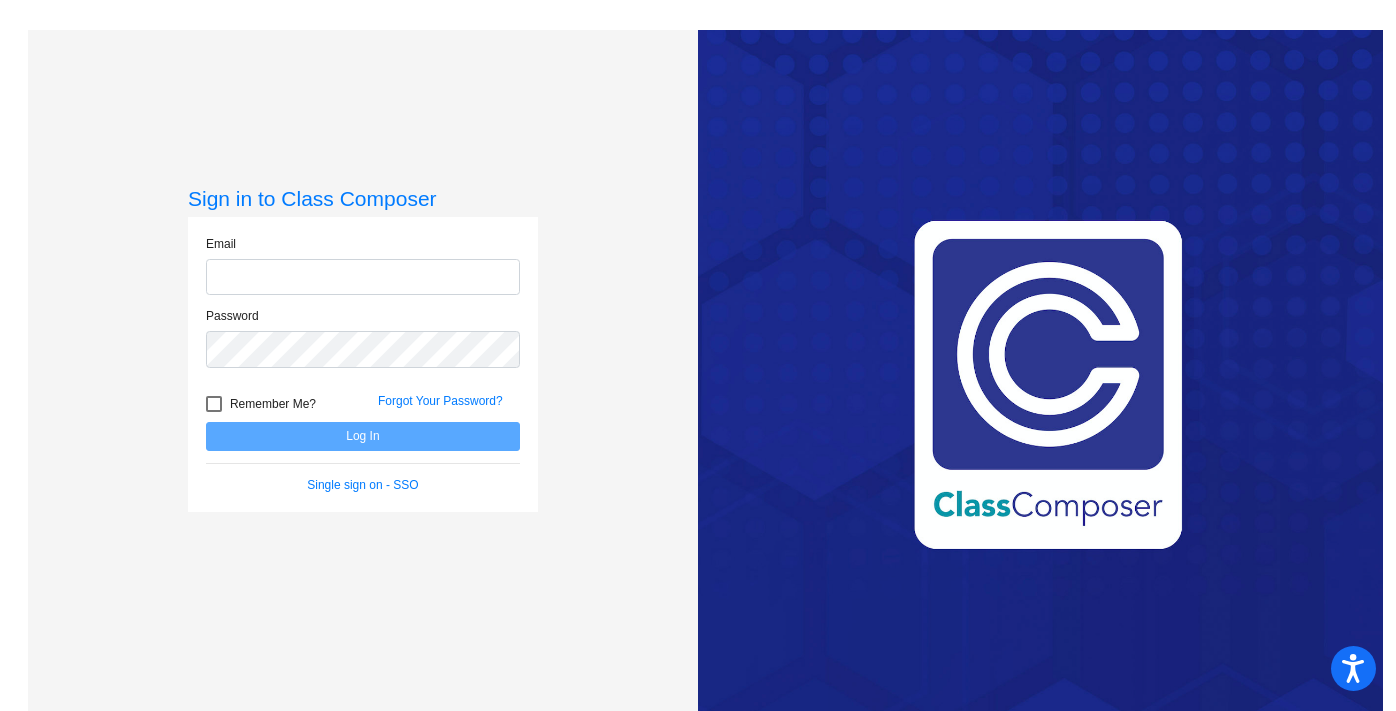 type on "[EMAIL_ADDRESS][DOMAIN_NAME]" 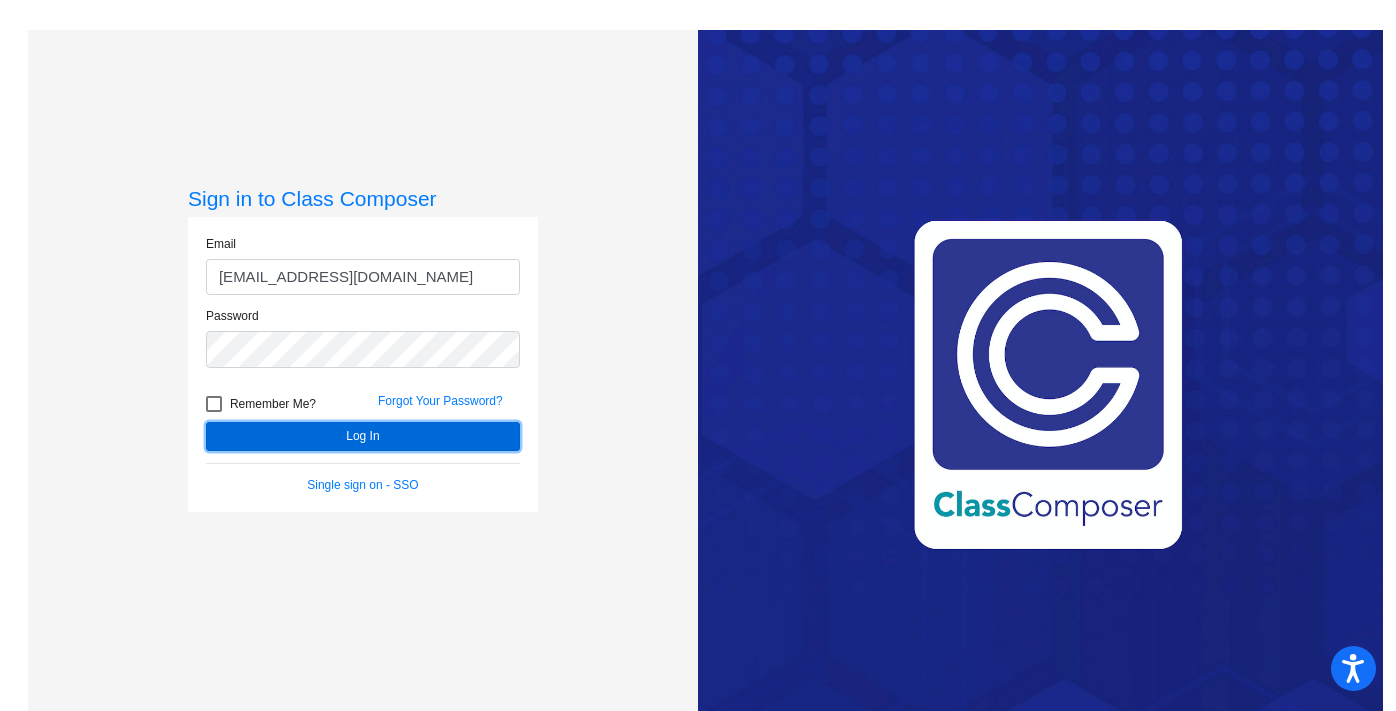 click on "Log In" 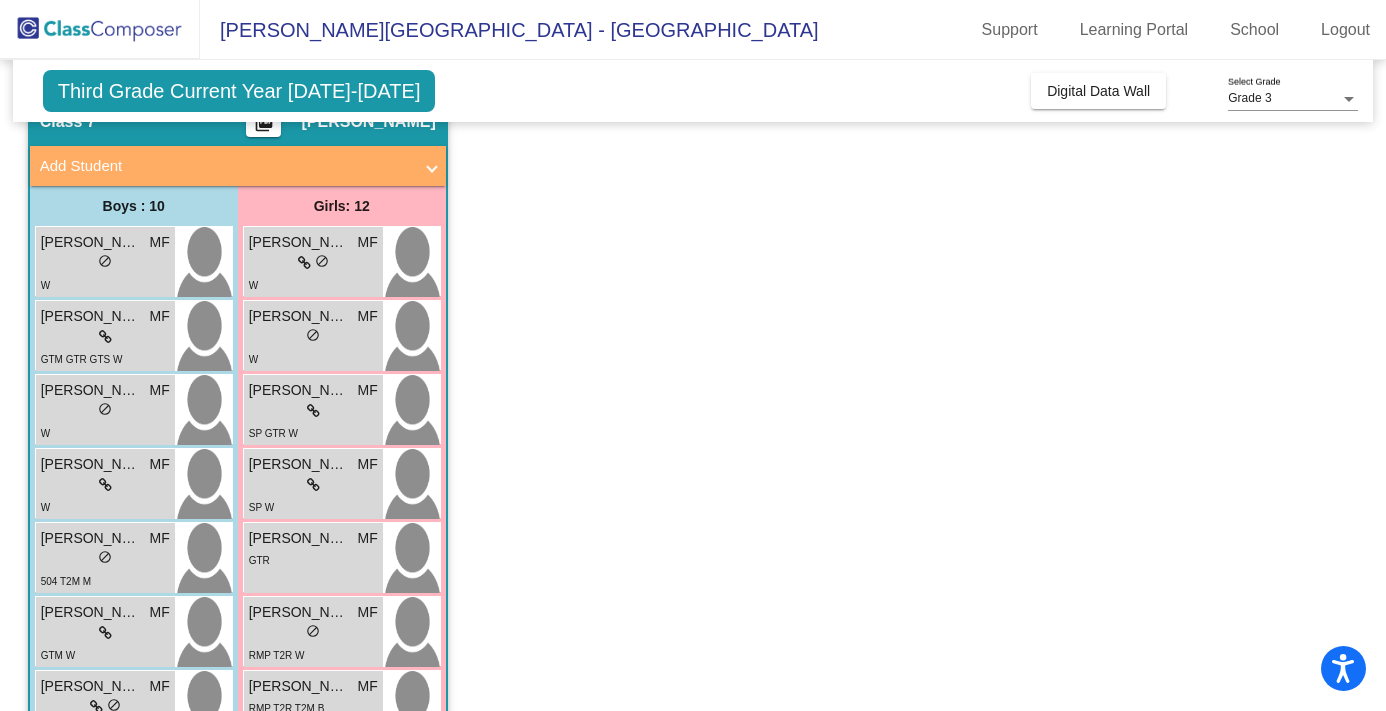 scroll, scrollTop: 100, scrollLeft: 0, axis: vertical 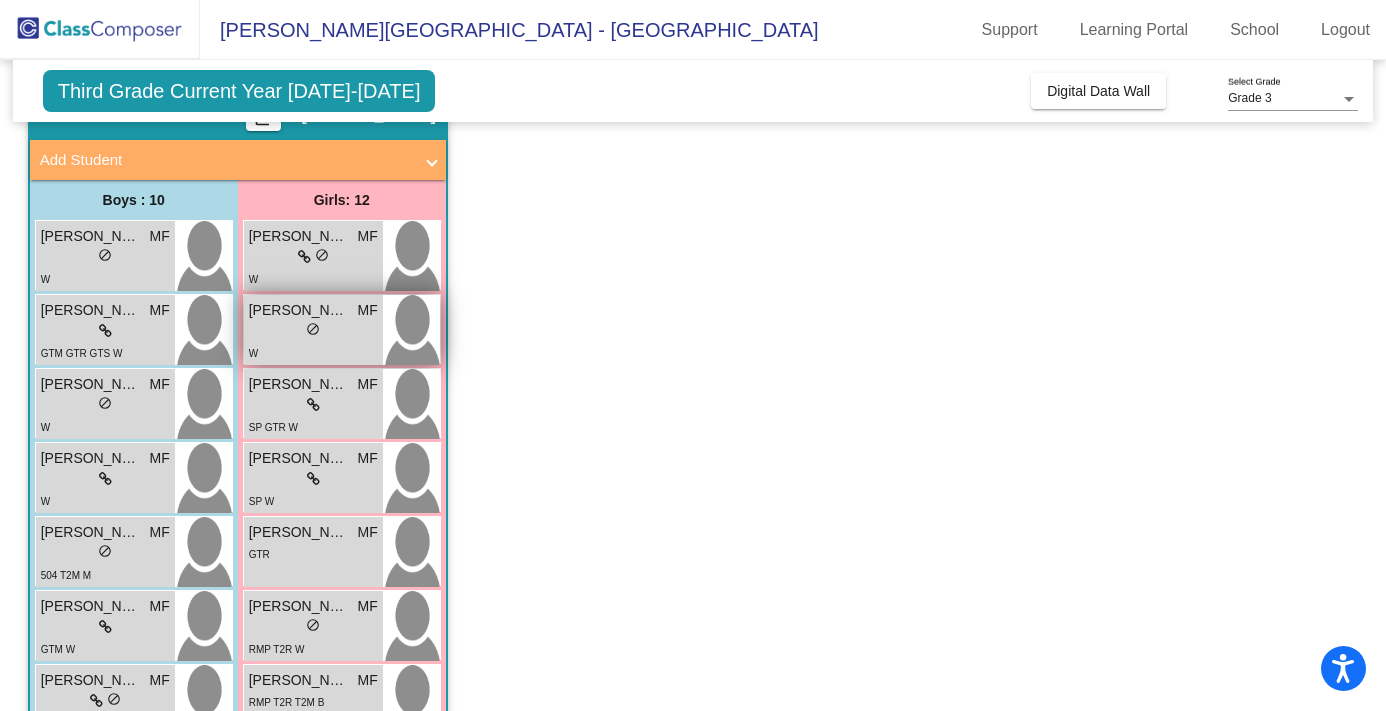 click on "[PERSON_NAME][DEMOGRAPHIC_DATA]" at bounding box center [299, 310] 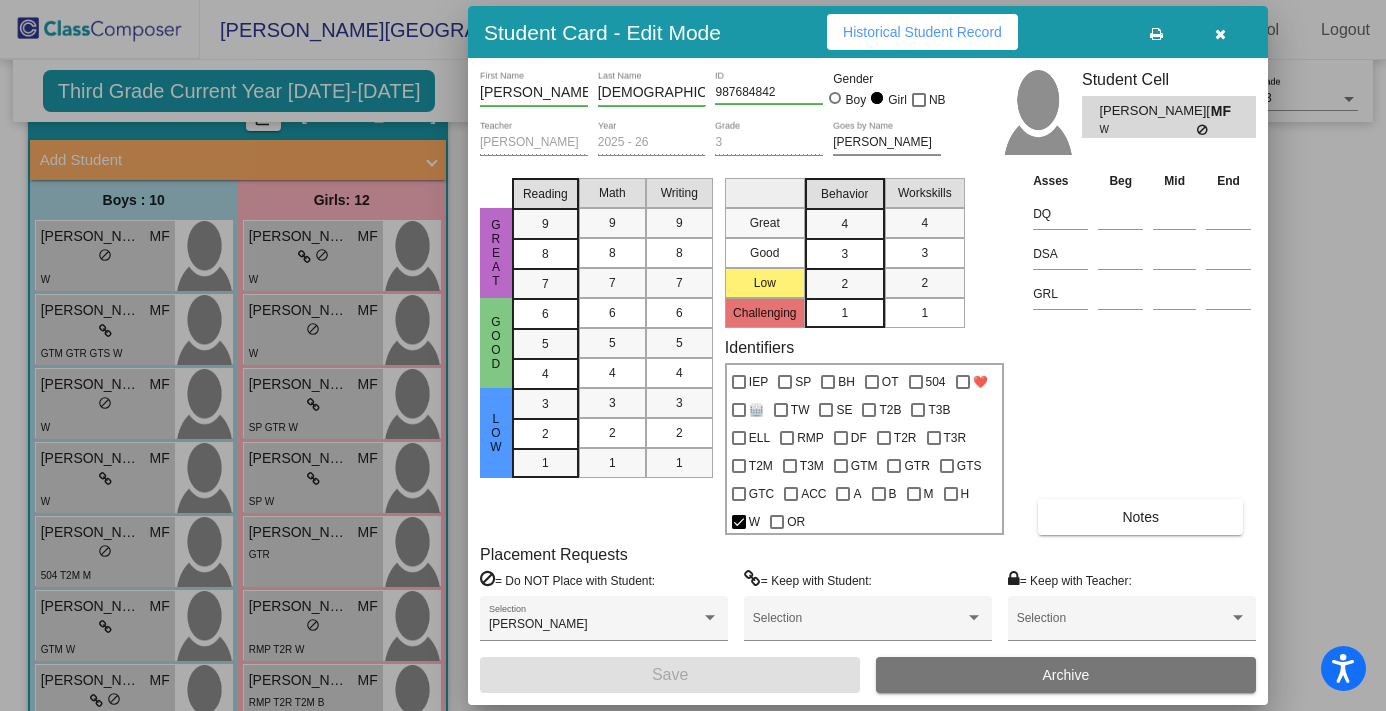 click at bounding box center [693, 355] 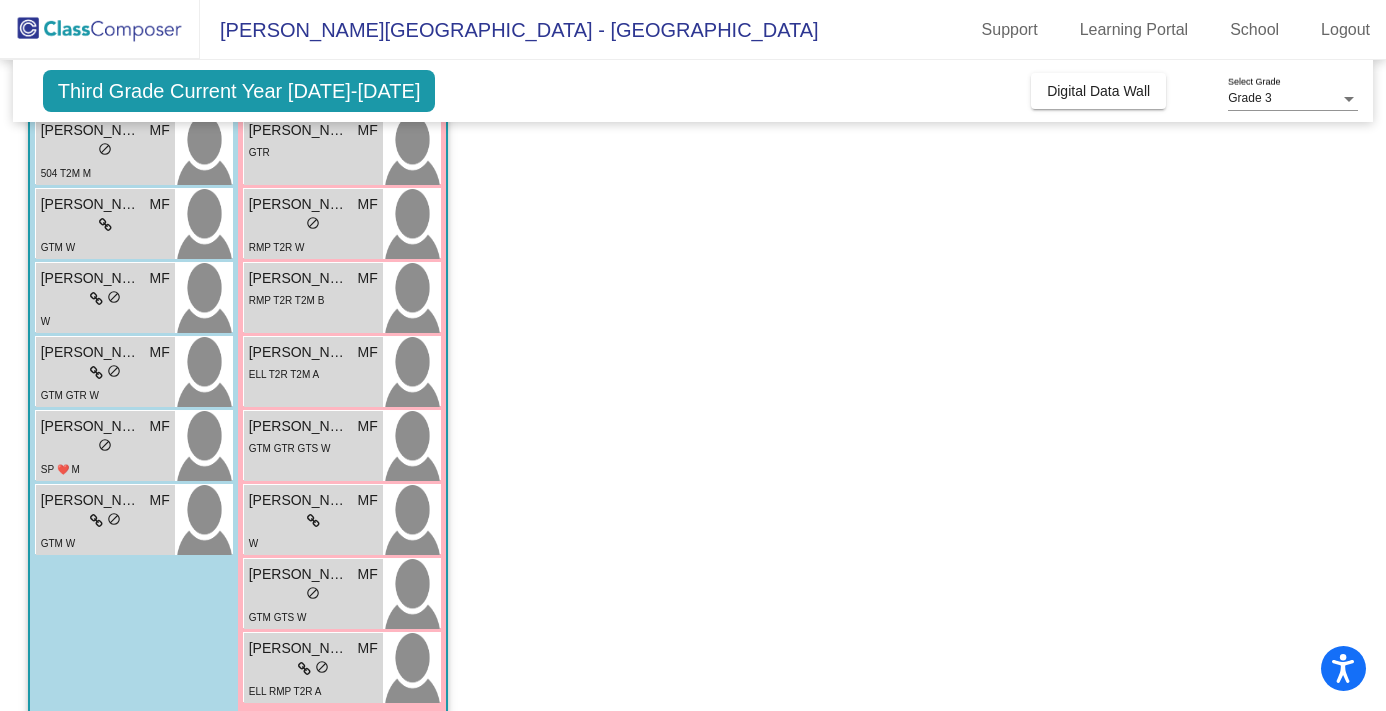 scroll, scrollTop: 501, scrollLeft: 0, axis: vertical 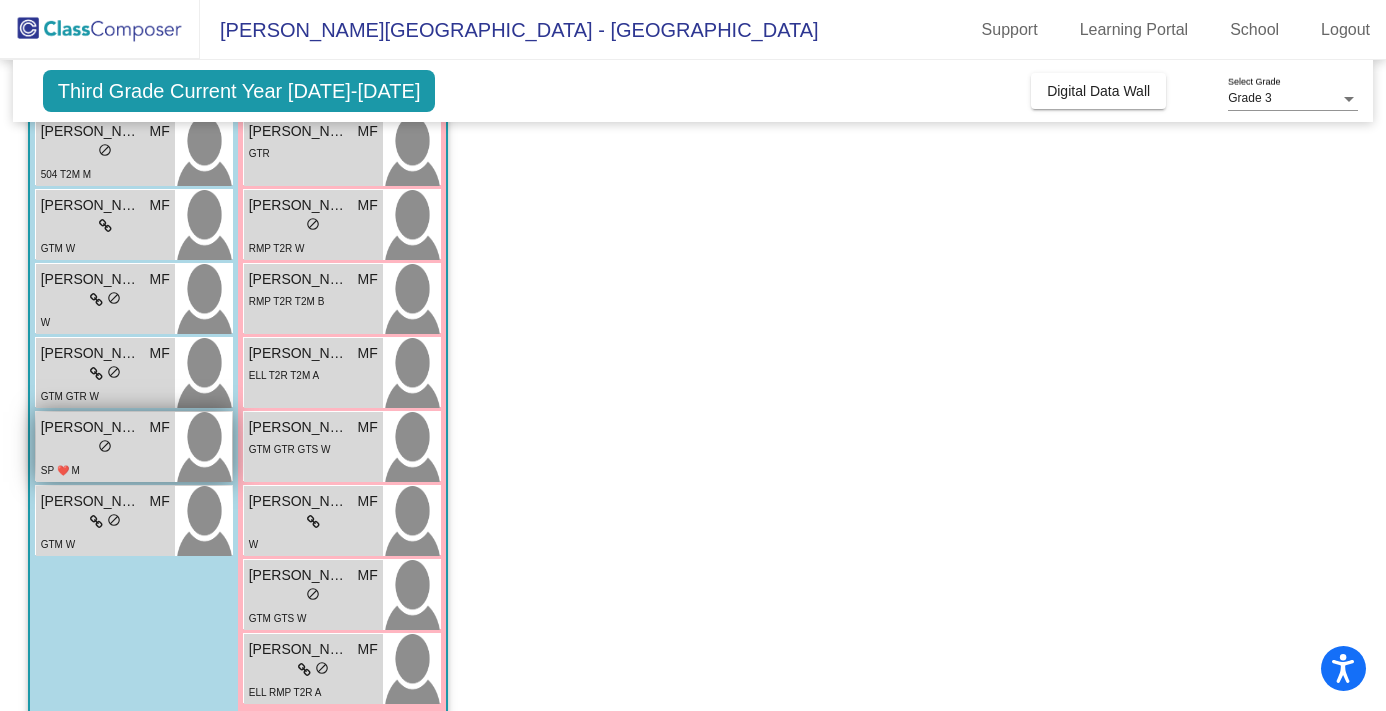click on "lock do_not_disturb_alt" at bounding box center [105, 448] 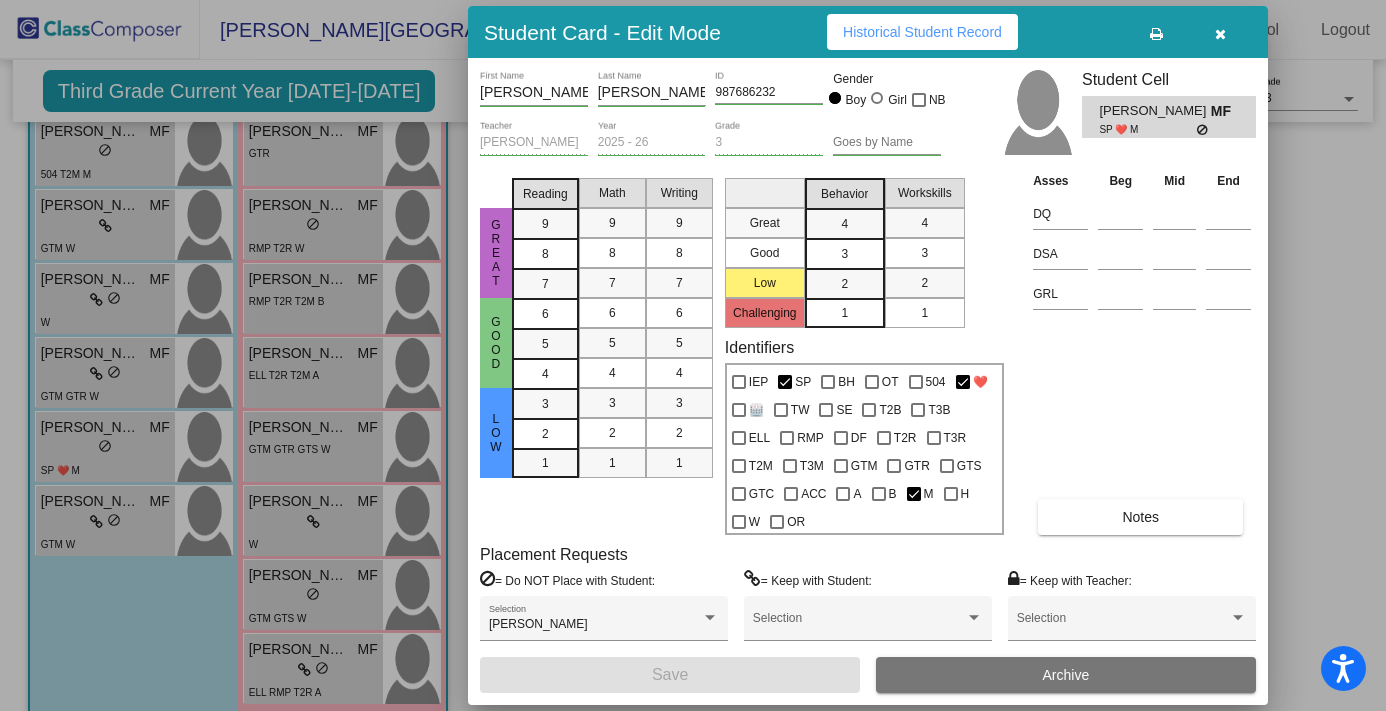 scroll, scrollTop: 0, scrollLeft: 0, axis: both 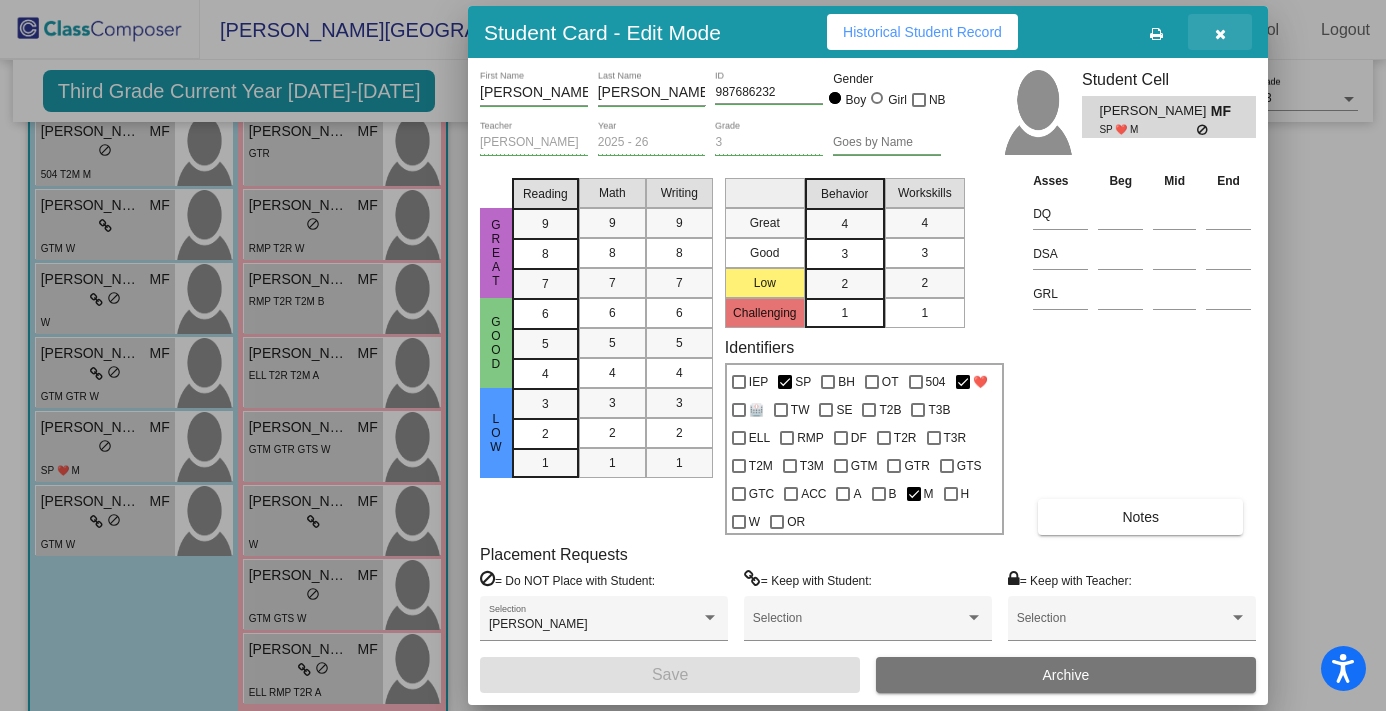 click at bounding box center (1220, 34) 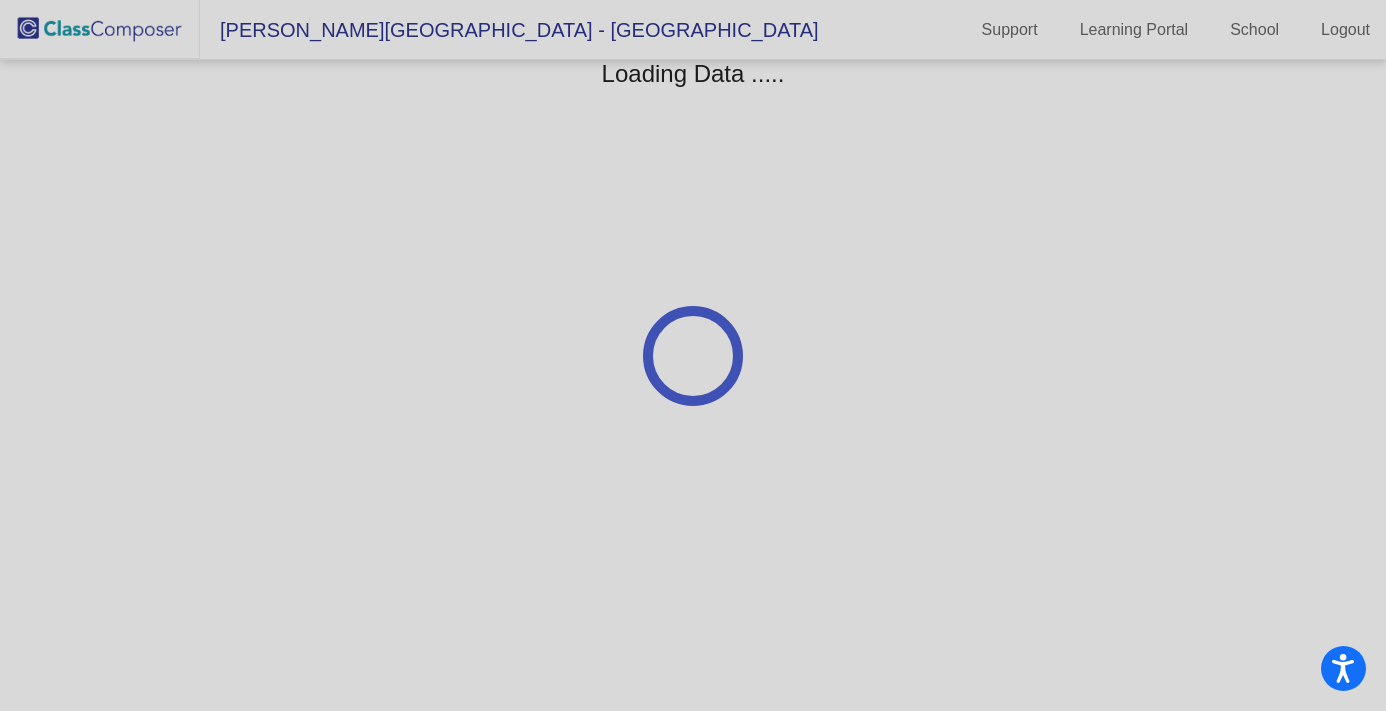 scroll, scrollTop: 0, scrollLeft: 0, axis: both 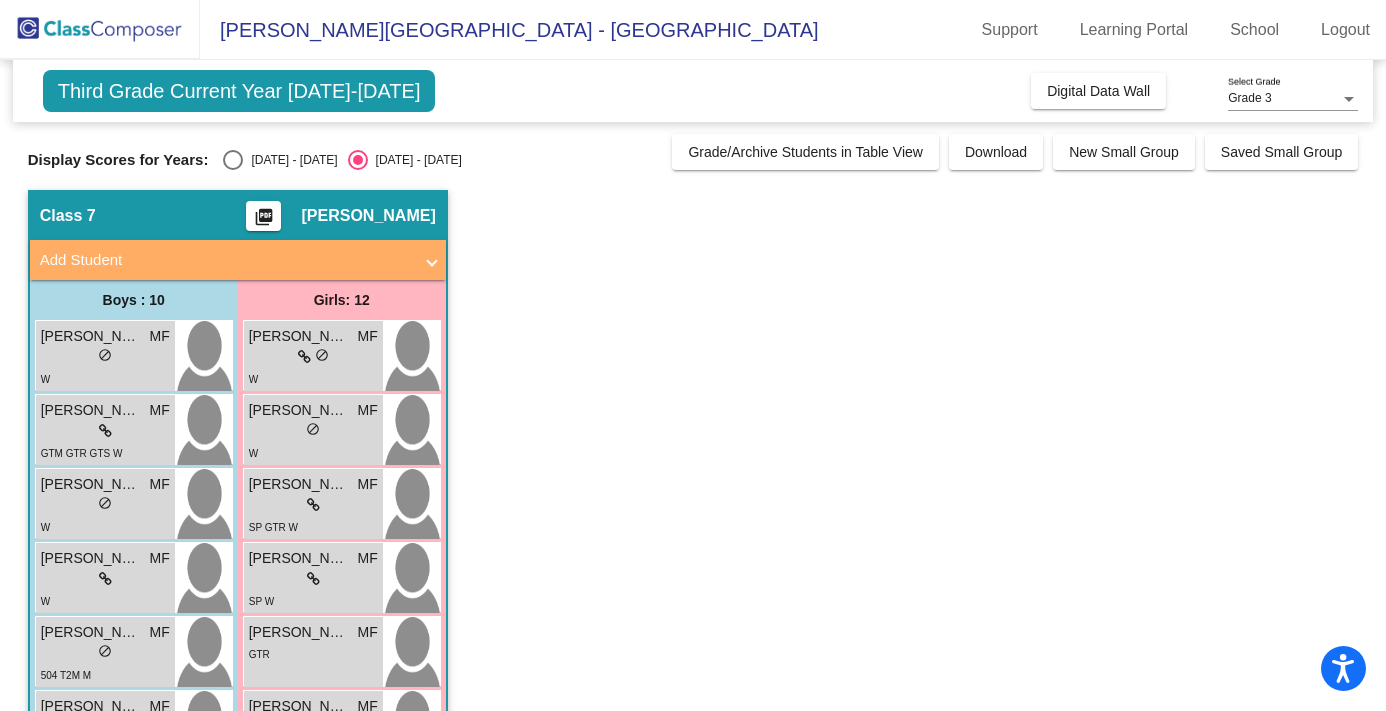 click on "Third Grade Current Year [DATE]-[DATE]" 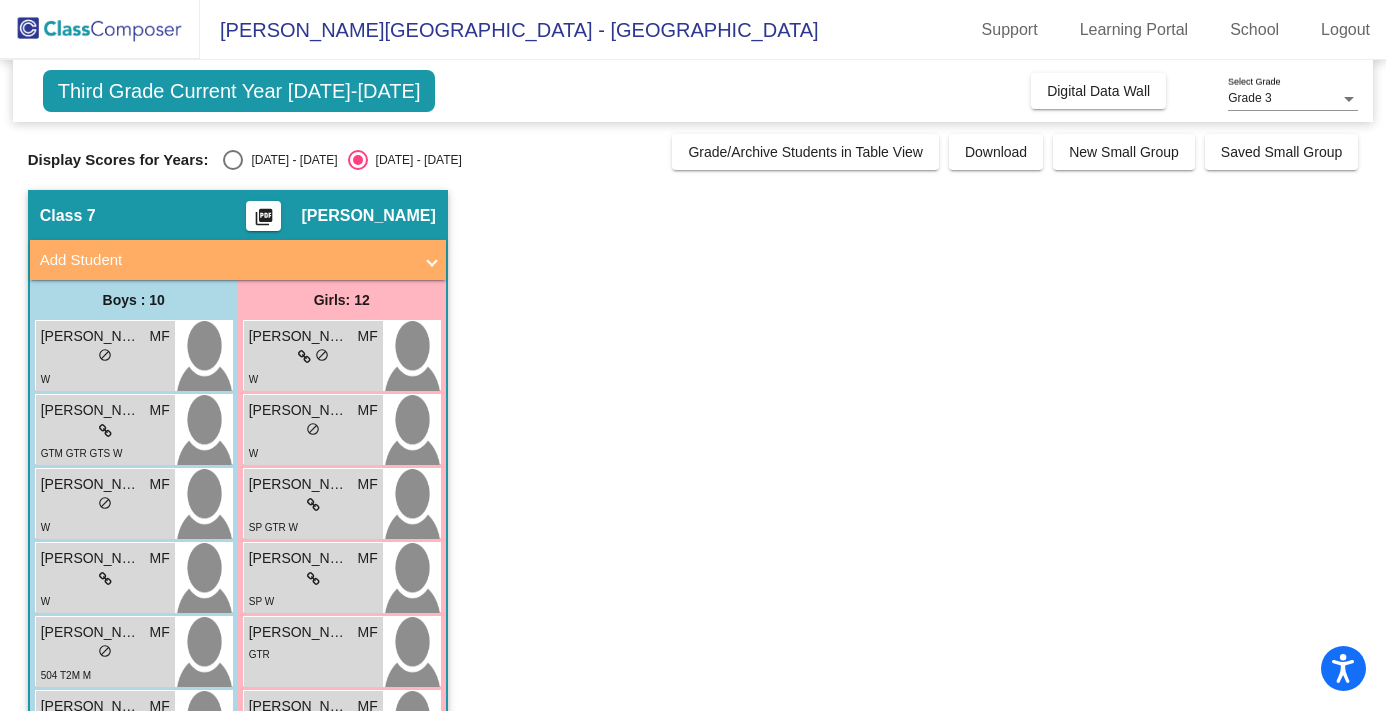 click 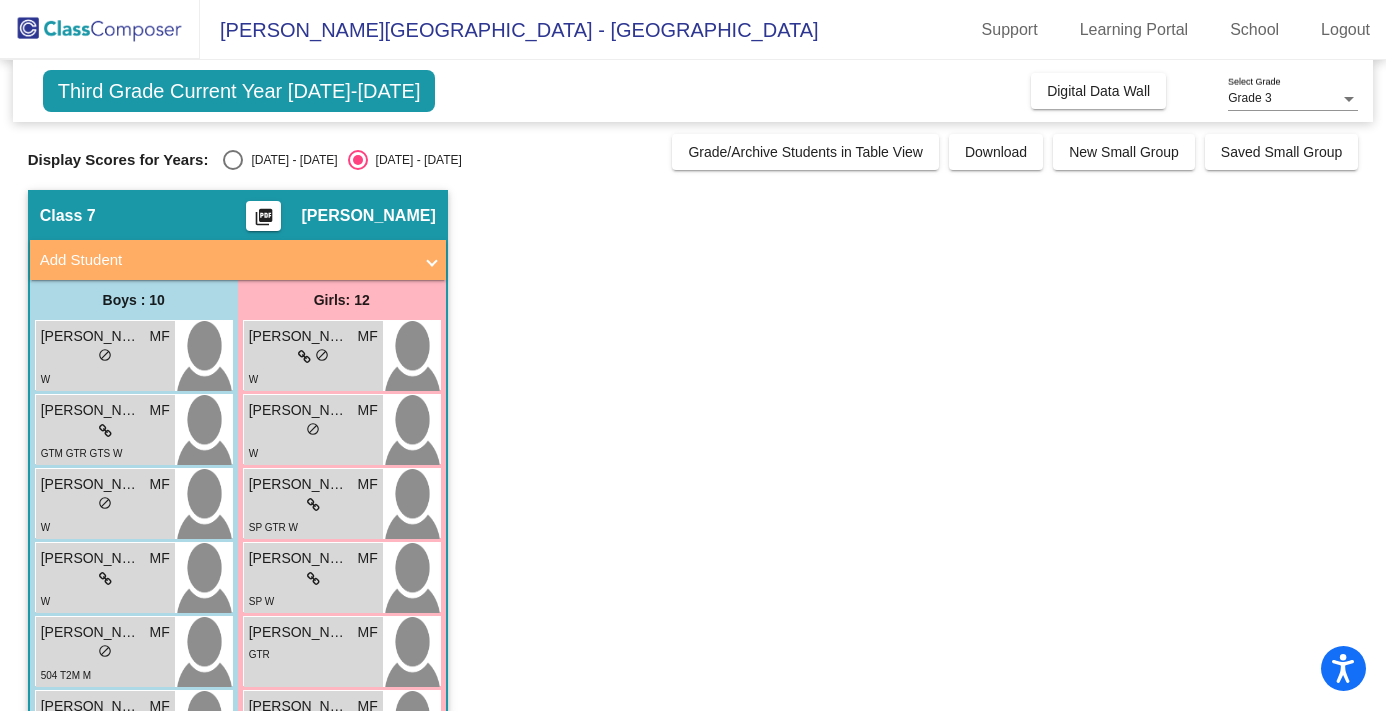 click on "Third Grade Current Year [DATE]-[DATE]" 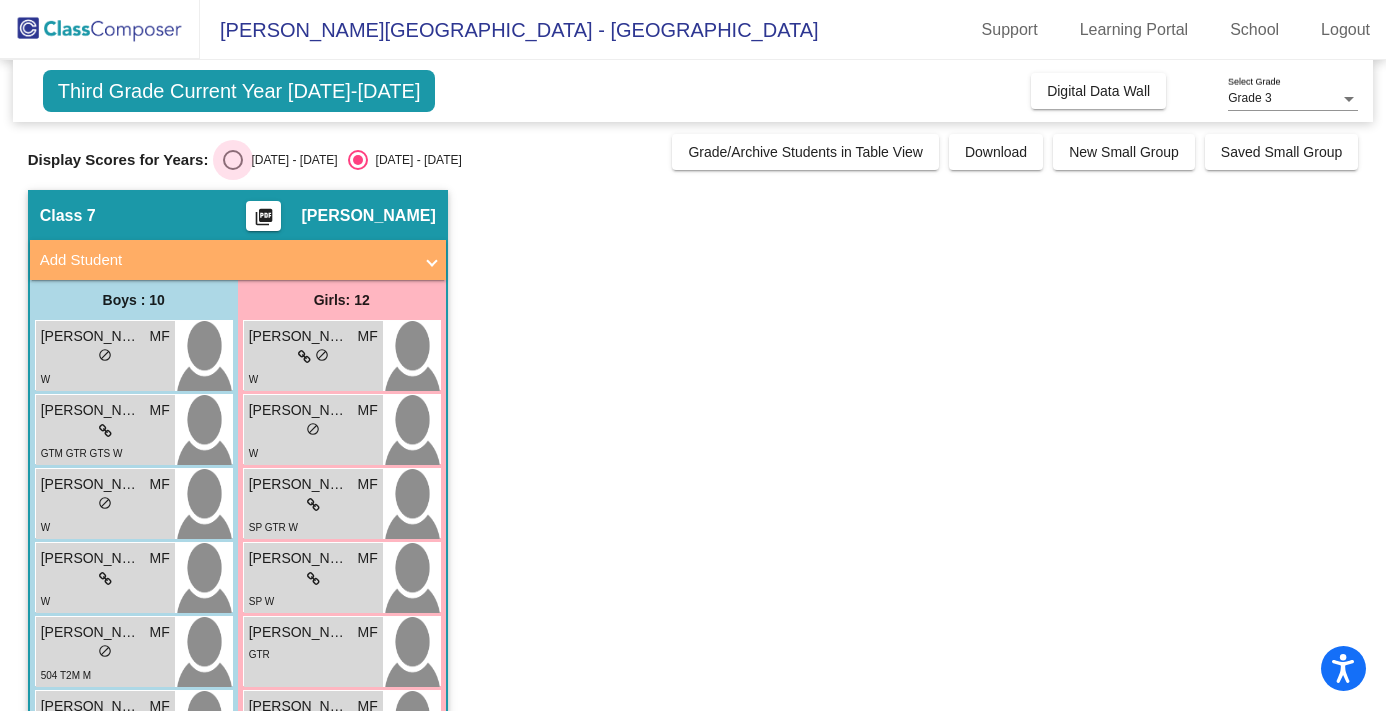 click at bounding box center (233, 160) 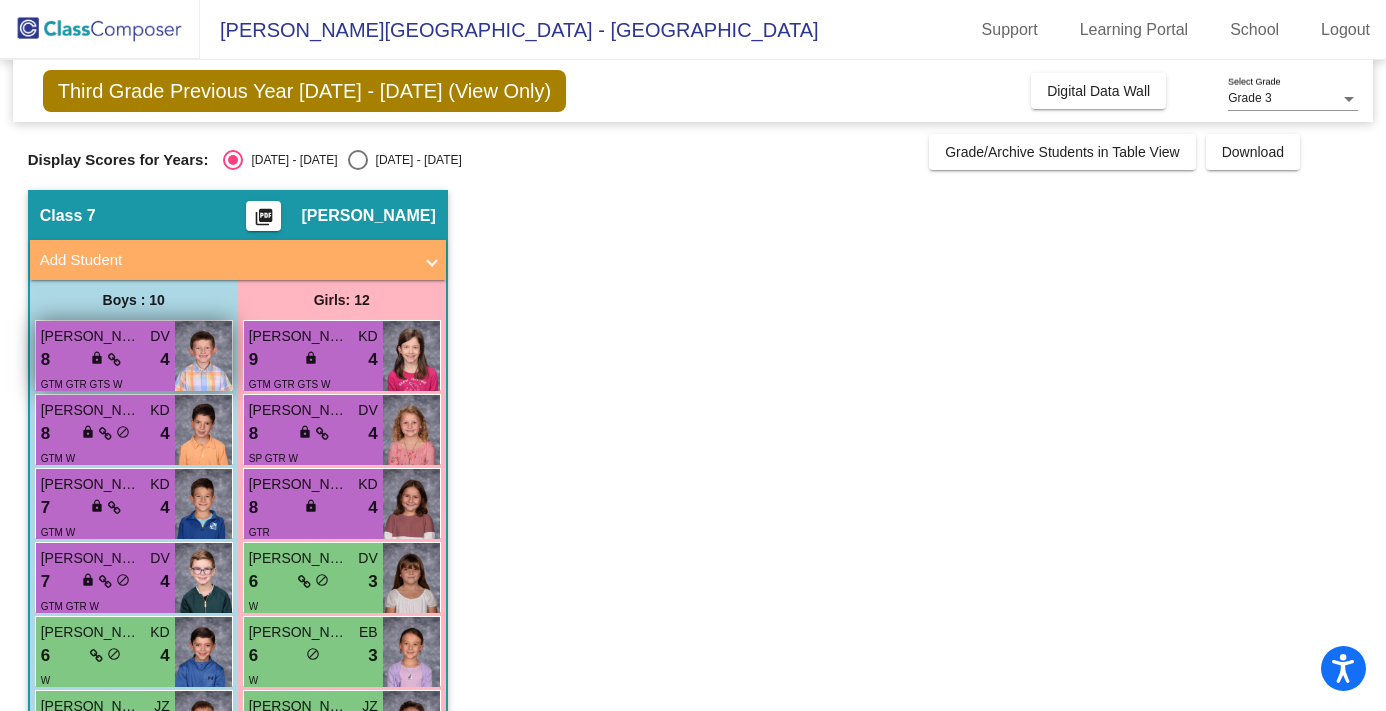 click on "[PERSON_NAME] DV" at bounding box center [105, 336] 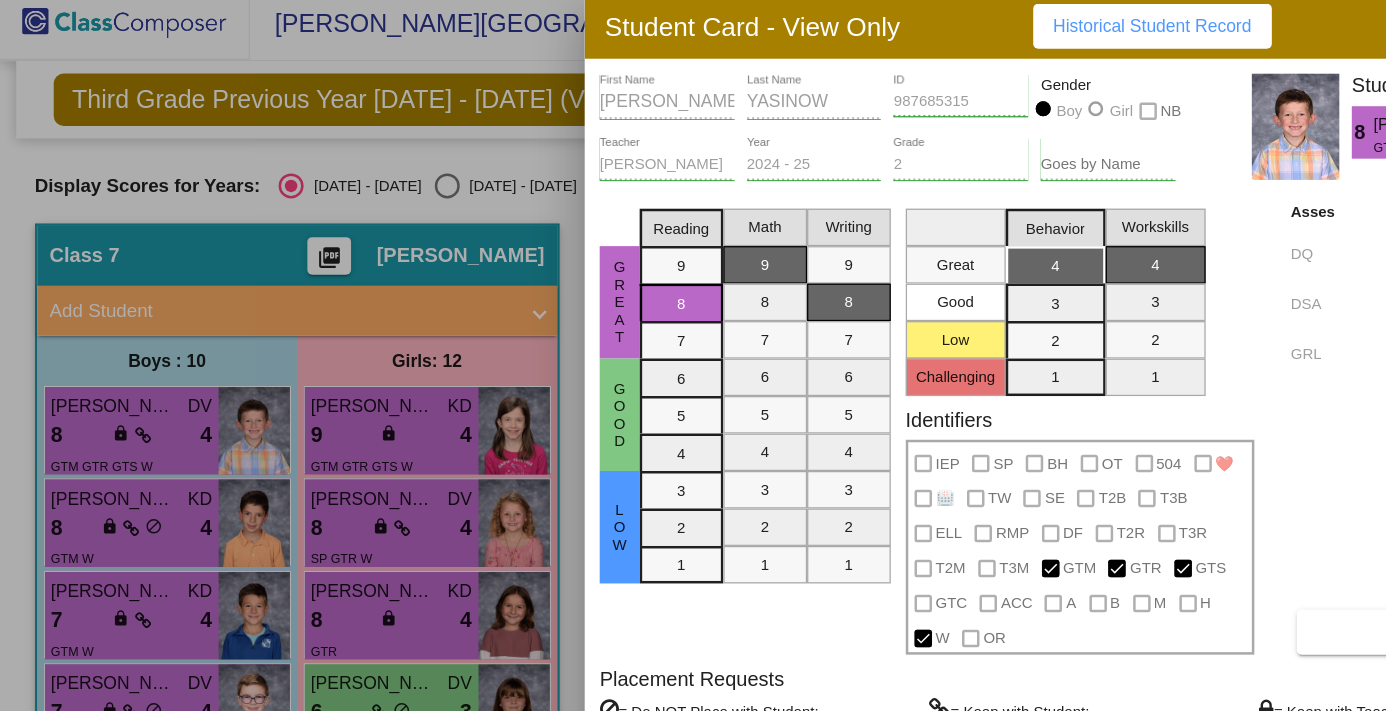 click at bounding box center [693, 355] 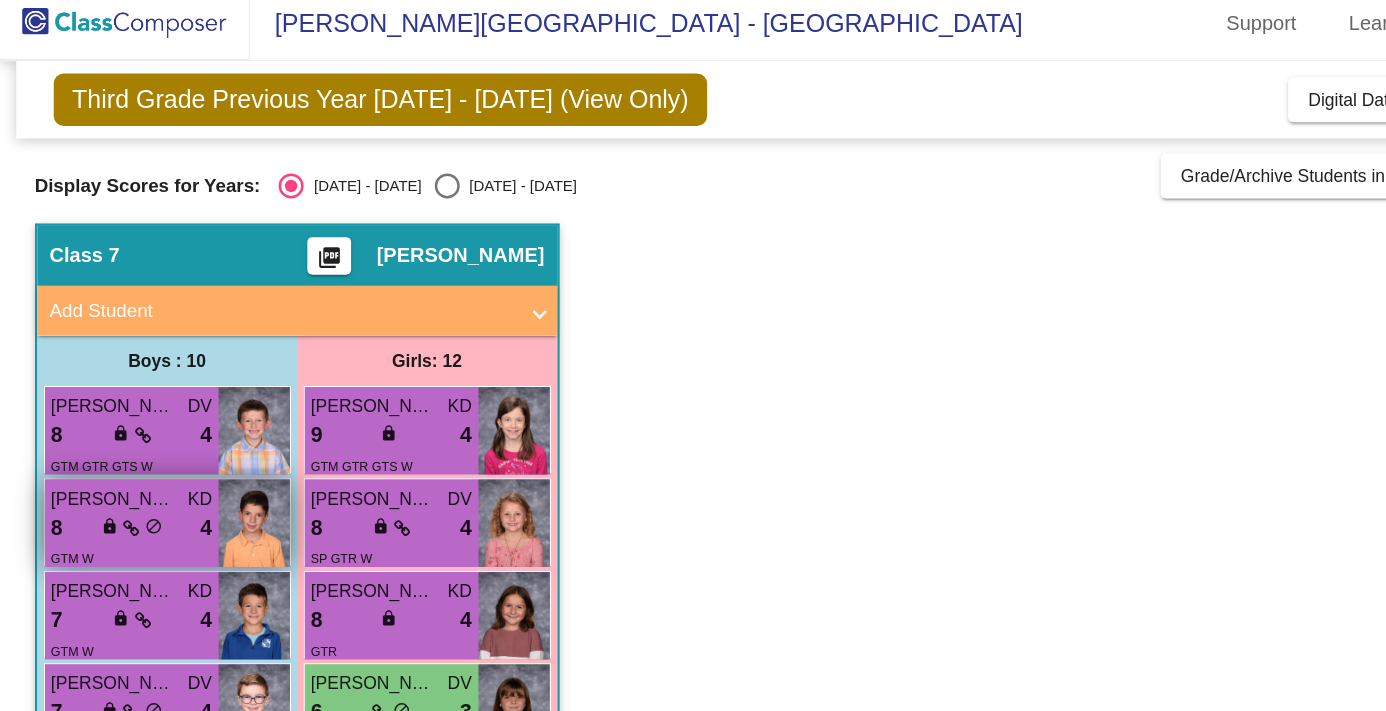 click on "4" at bounding box center (164, 434) 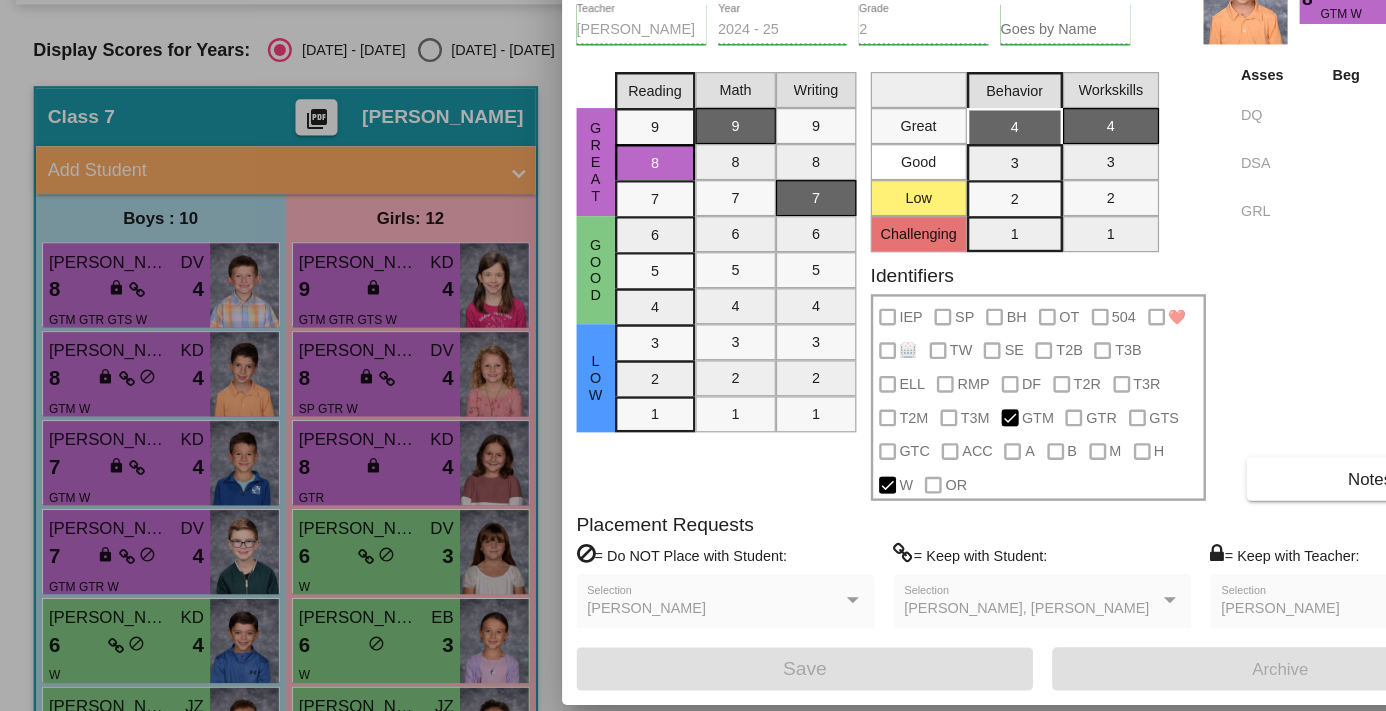 scroll, scrollTop: 0, scrollLeft: 0, axis: both 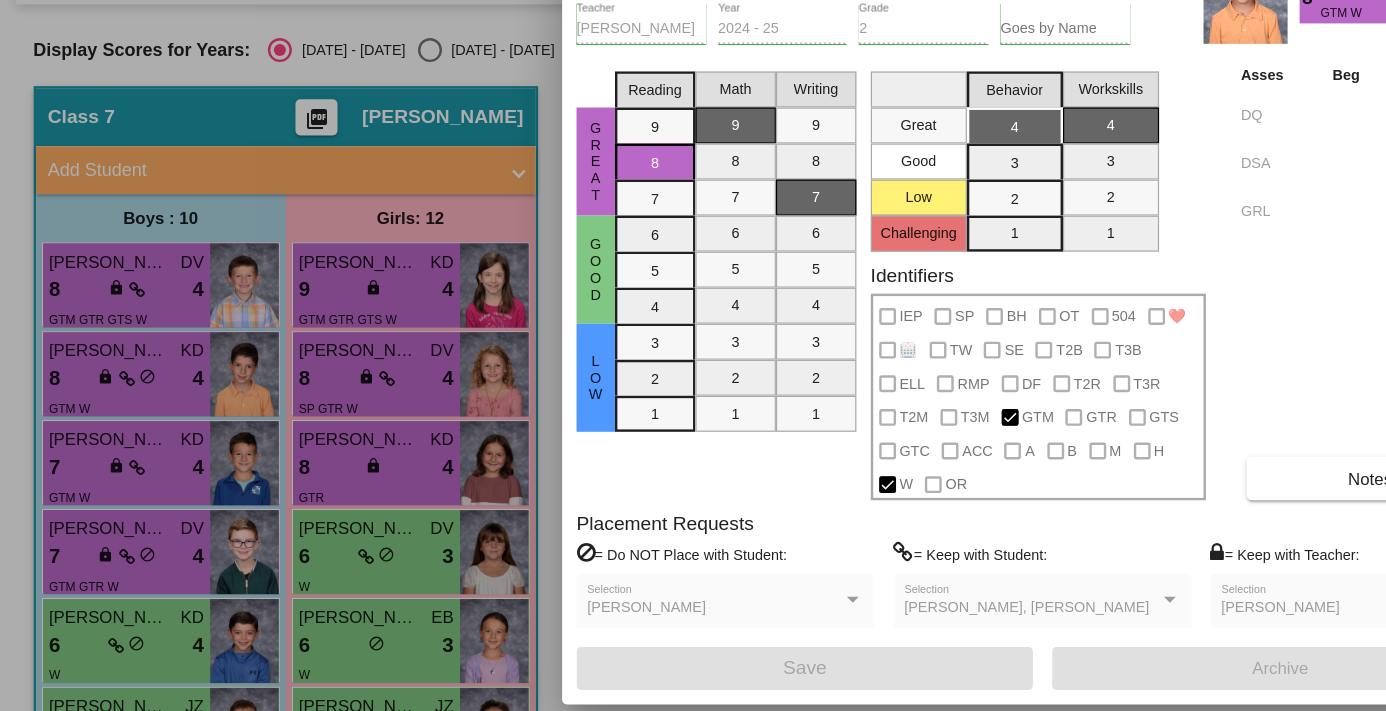 click at bounding box center (693, 355) 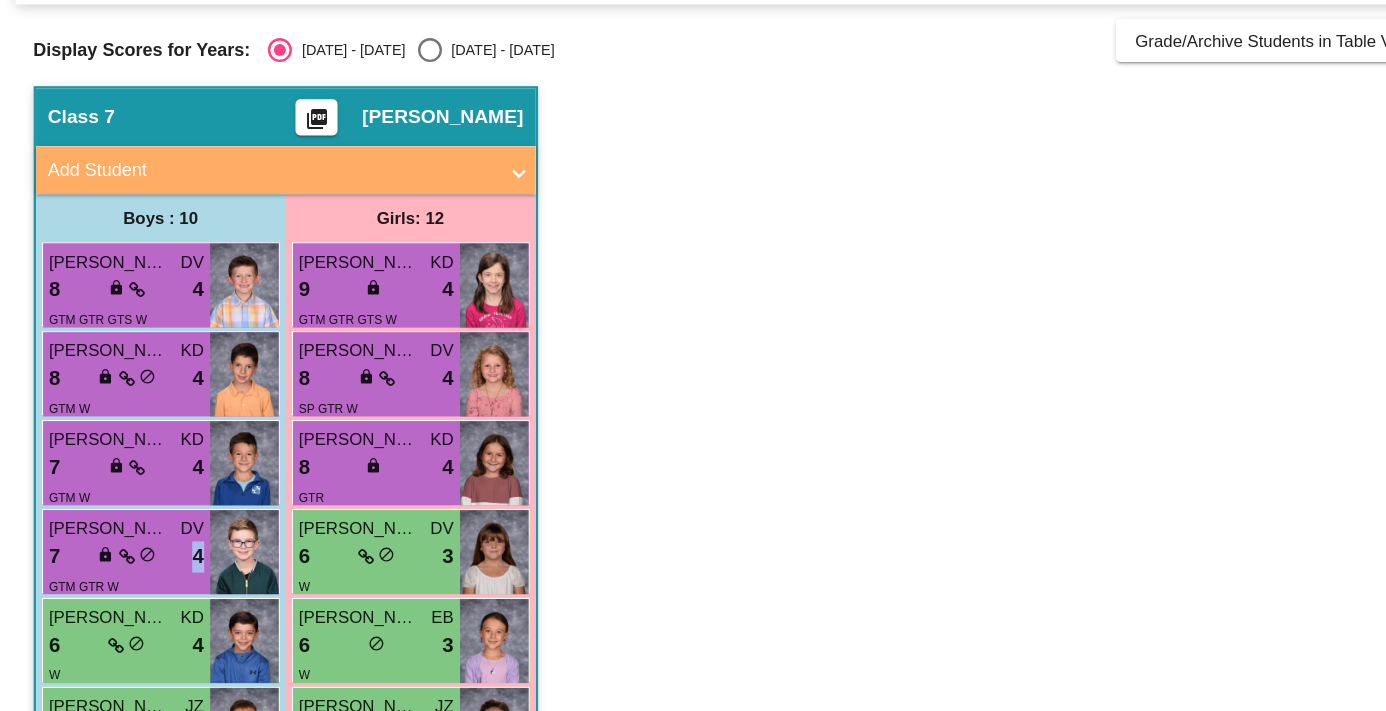 click on "7 lock do_not_disturb_alt 4" at bounding box center (105, 582) 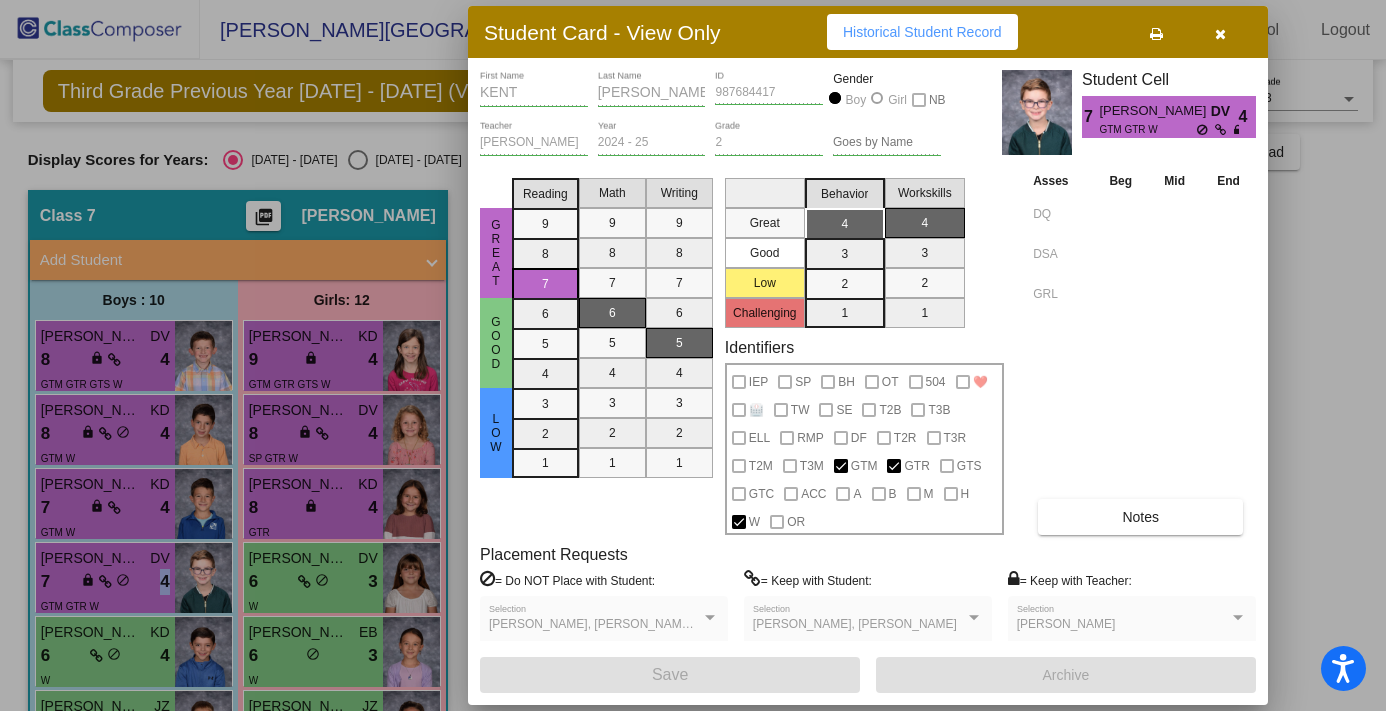 scroll, scrollTop: 0, scrollLeft: 0, axis: both 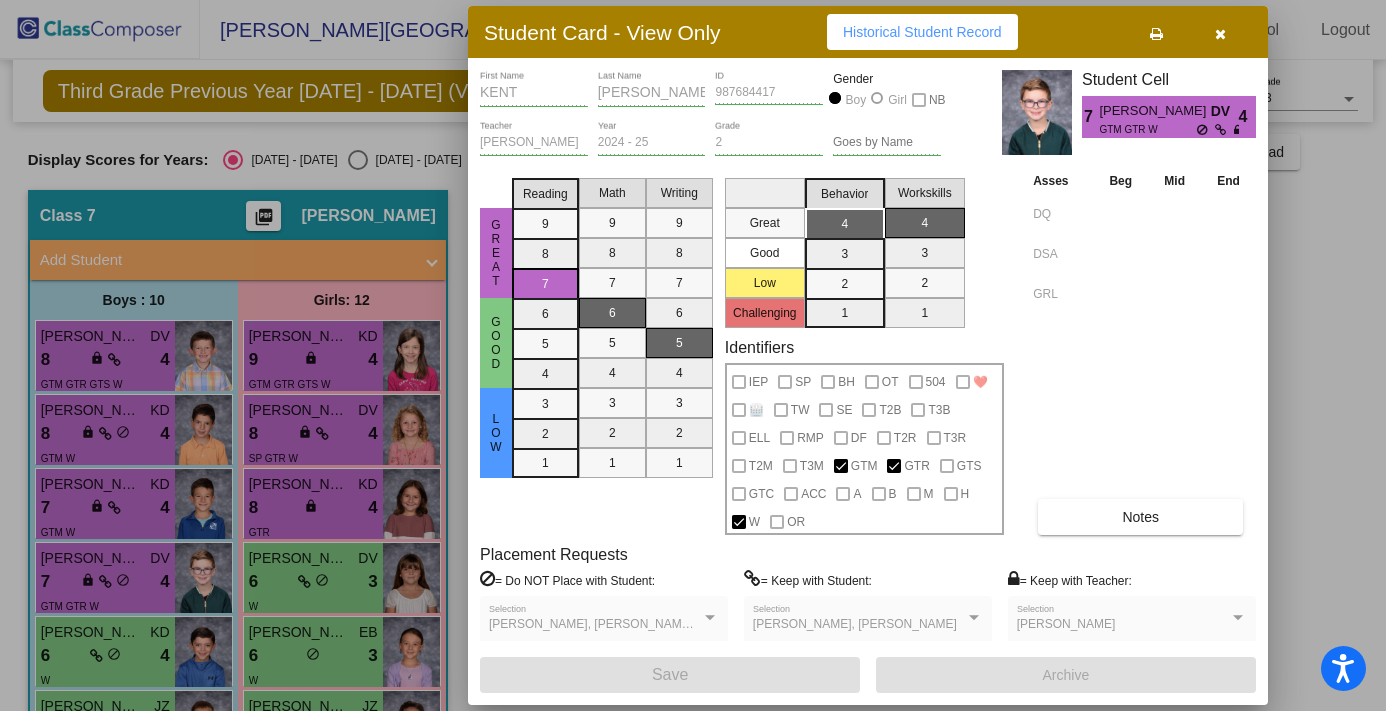 click at bounding box center (693, 355) 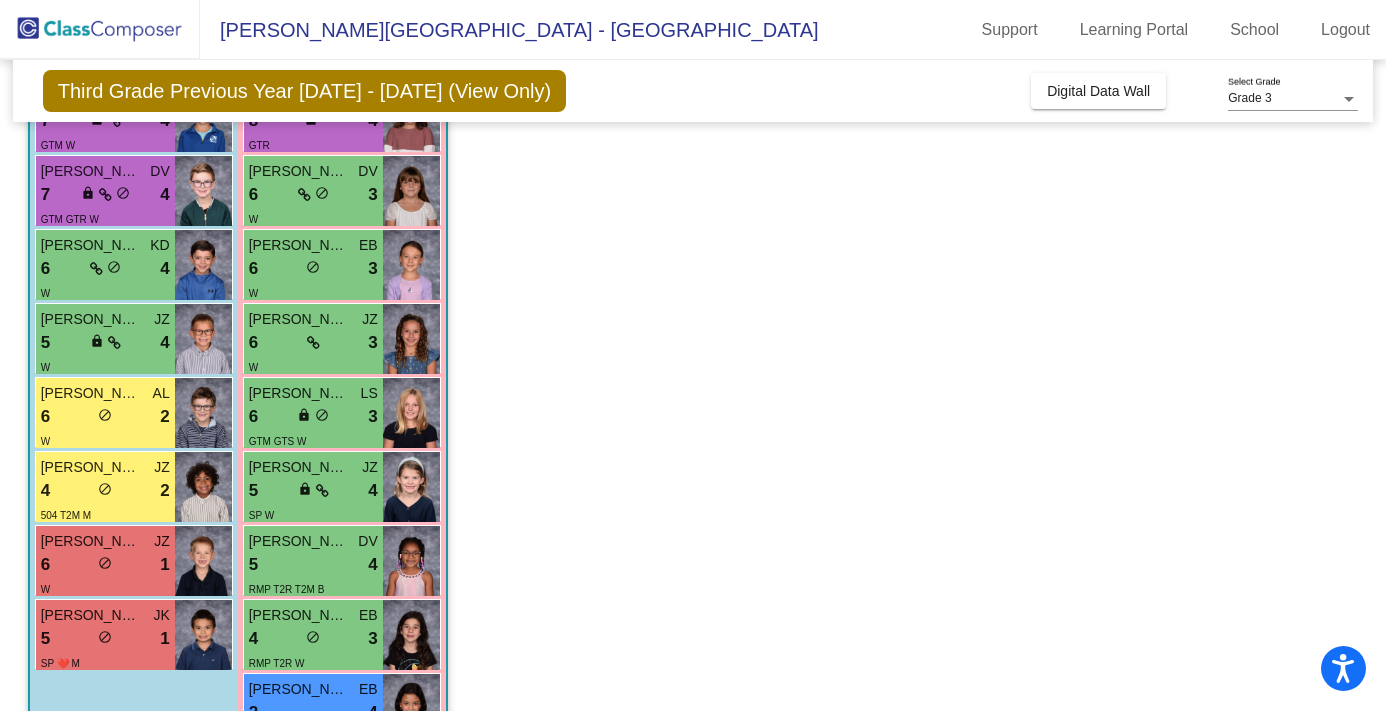 scroll, scrollTop: 401, scrollLeft: 0, axis: vertical 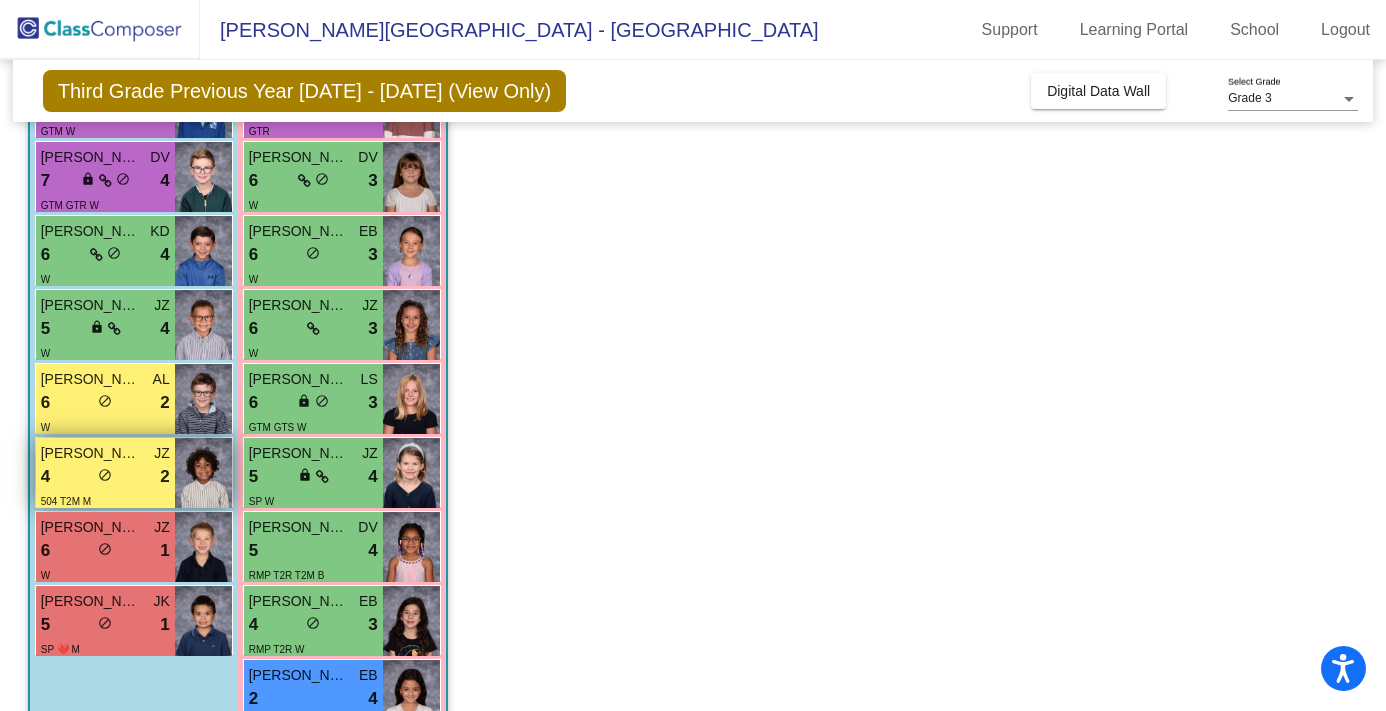 click on "4 lock do_not_disturb_alt 2" at bounding box center [105, 477] 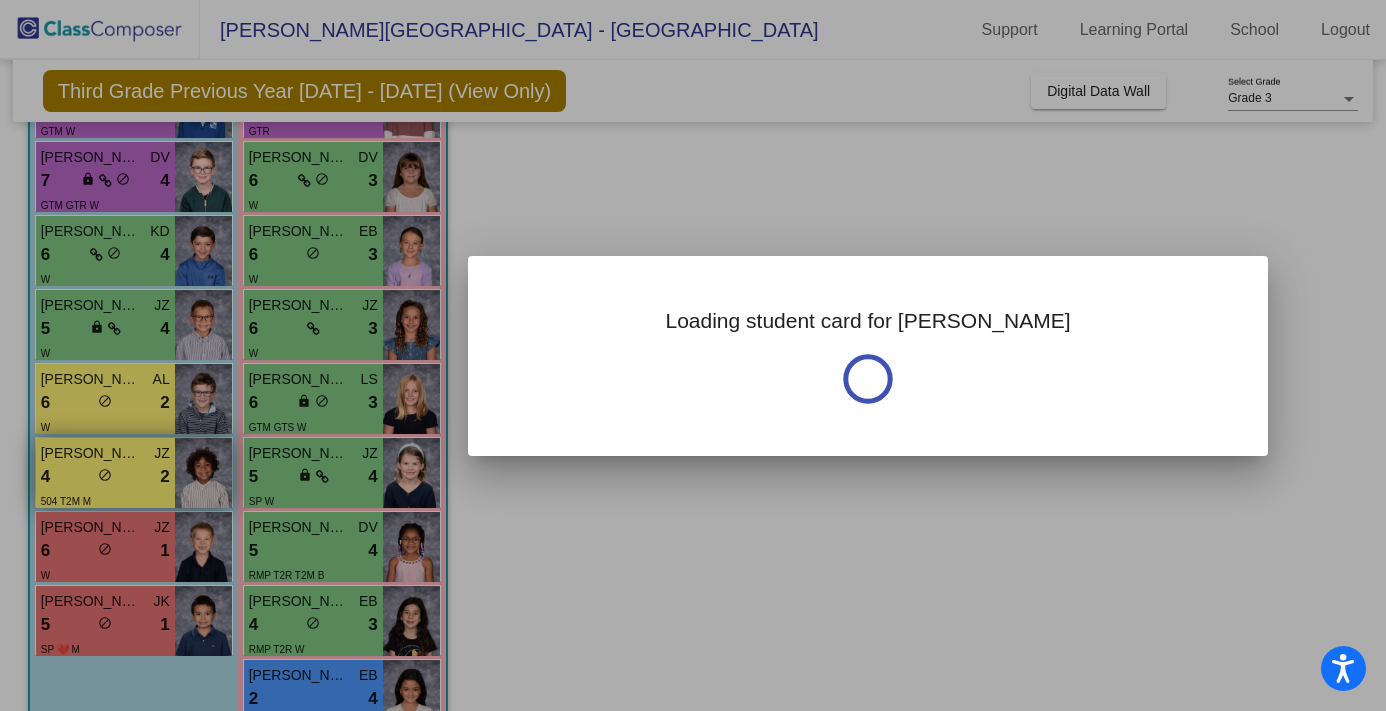 click at bounding box center (693, 355) 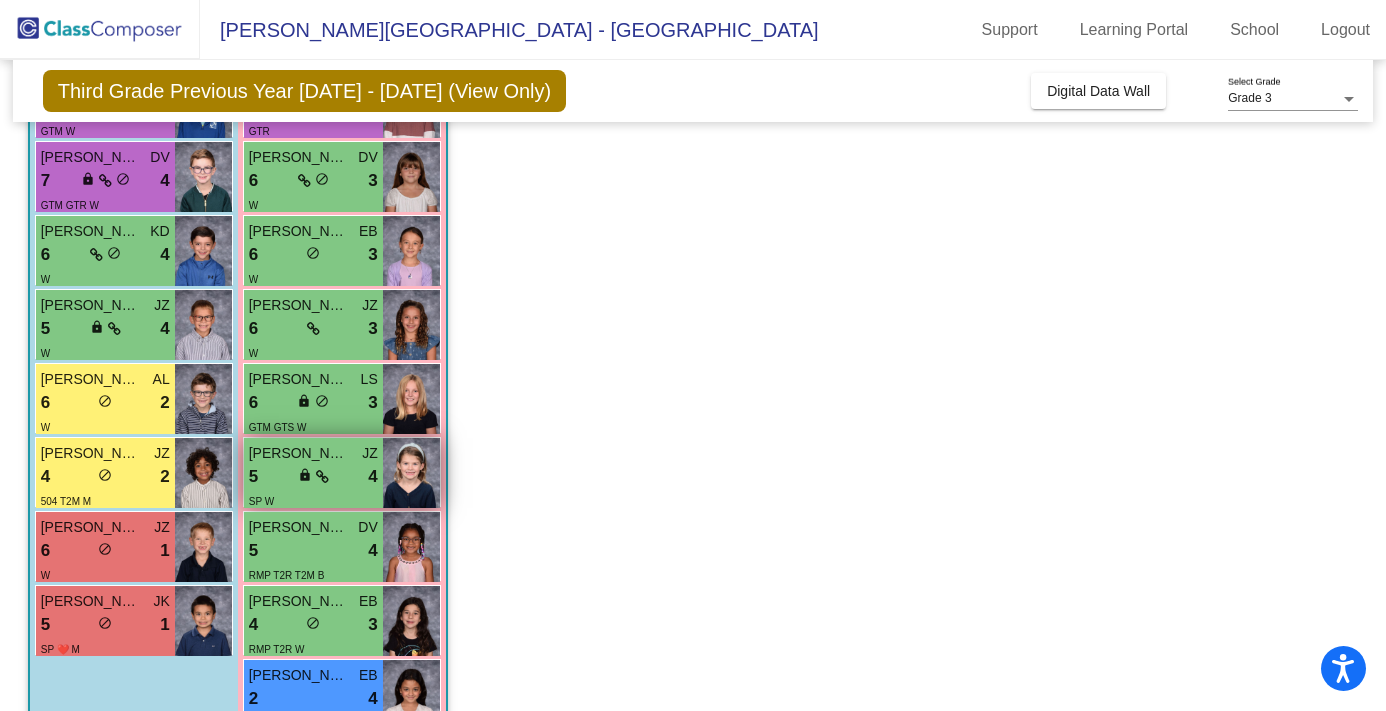 click on "[PERSON_NAME] JZ 5 lock do_not_disturb_alt 4 SP W" at bounding box center [313, 473] 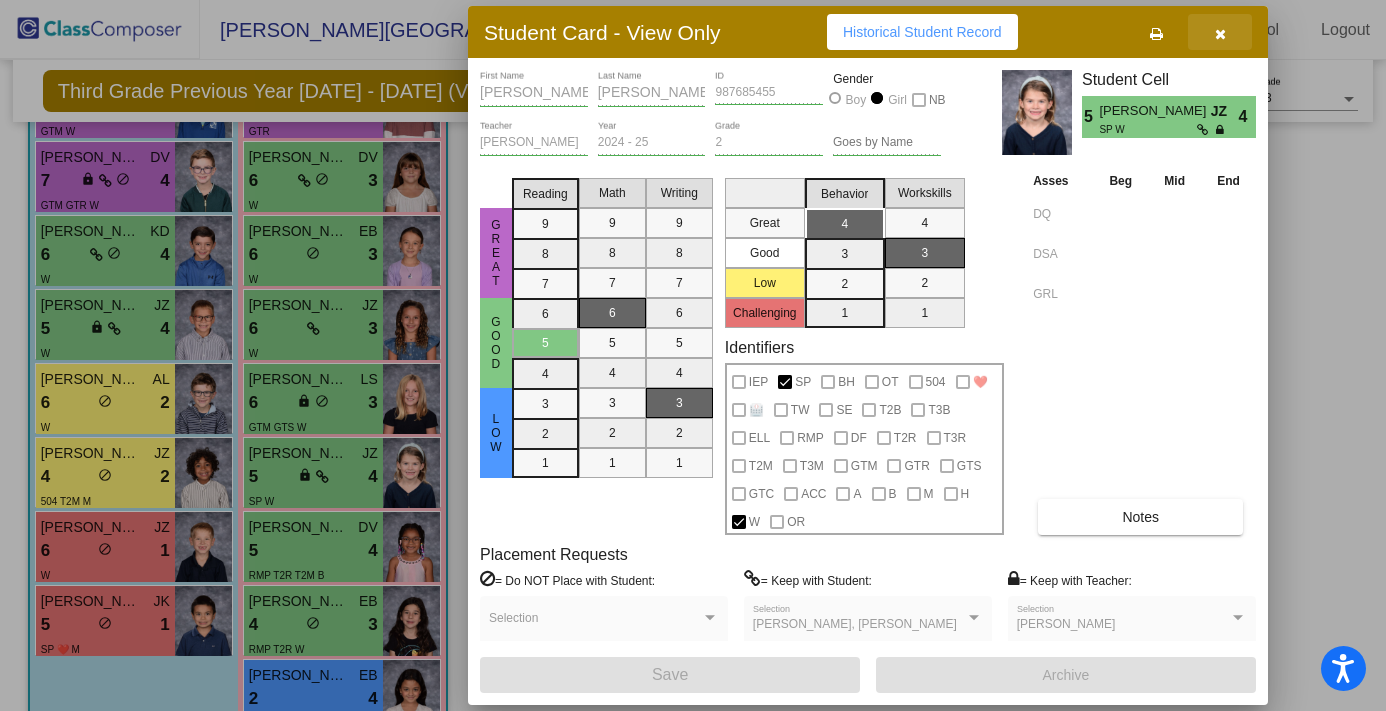 click at bounding box center [1220, 34] 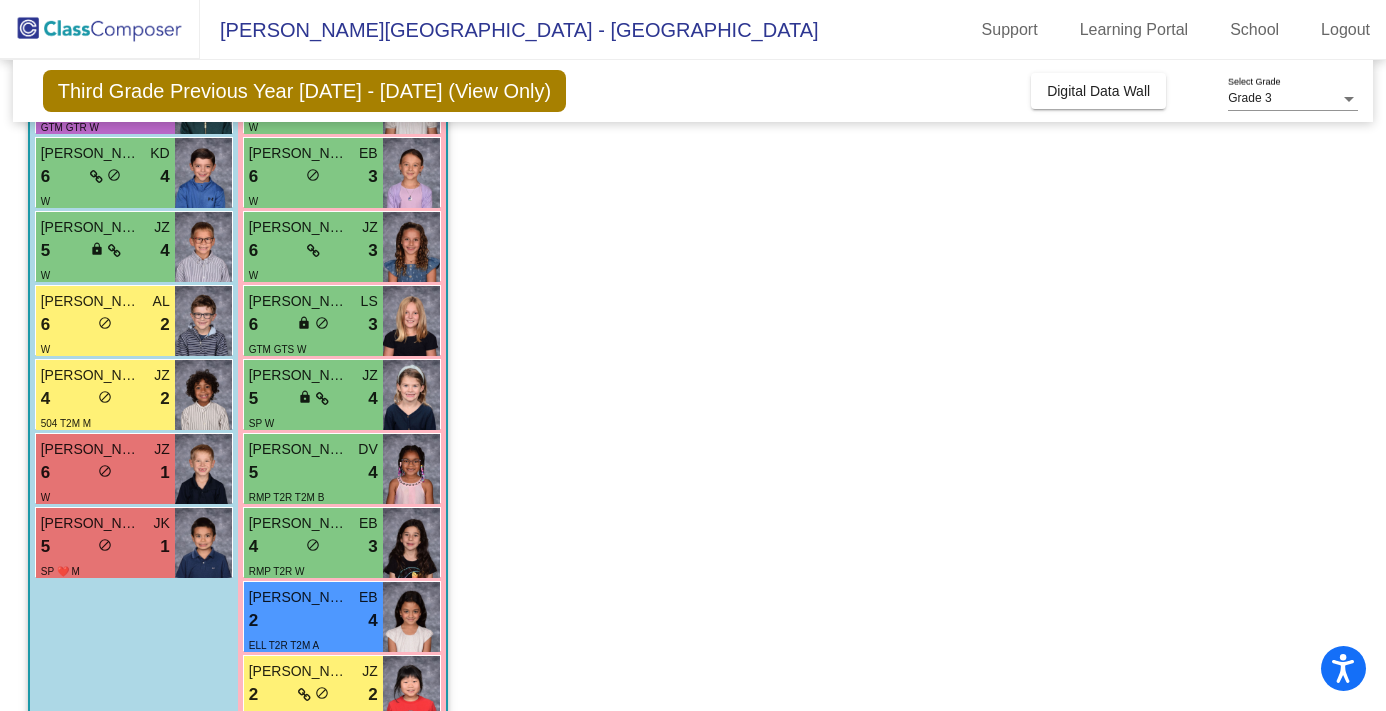scroll, scrollTop: 529, scrollLeft: 0, axis: vertical 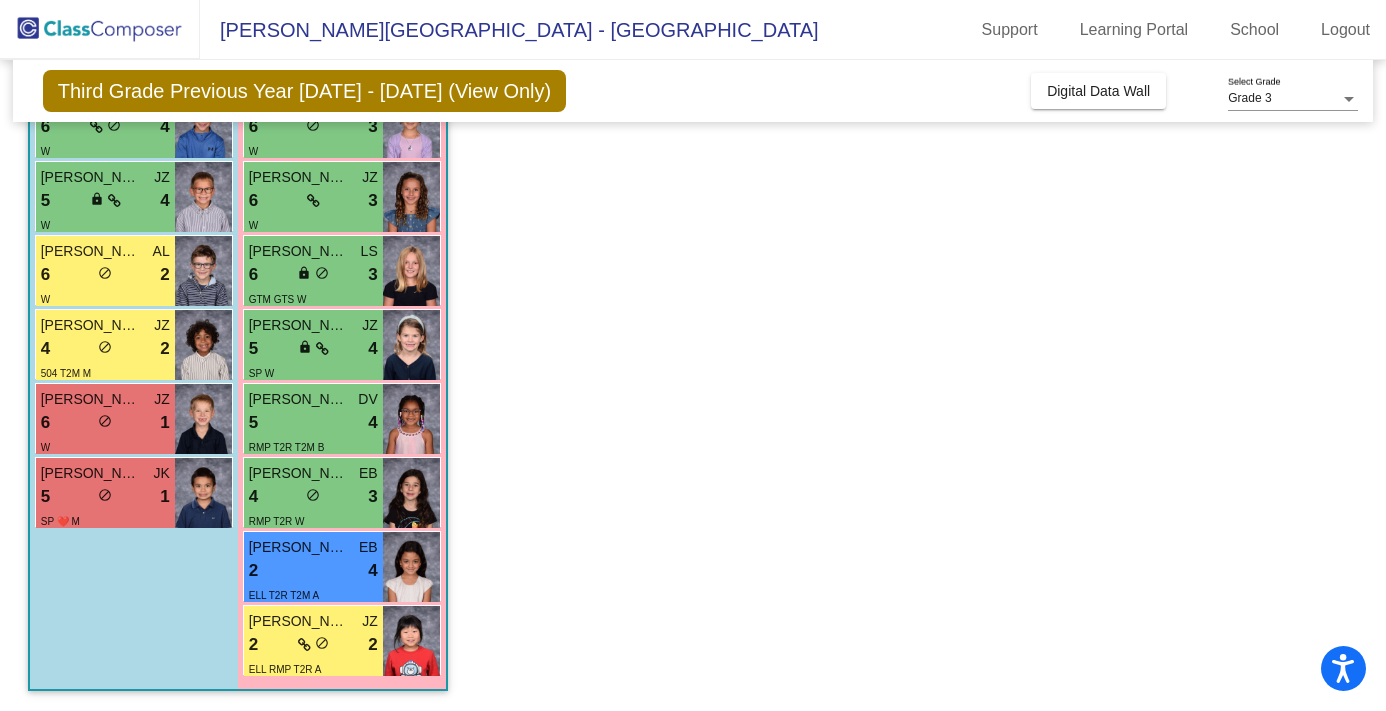 click on "Class 7    picture_as_pdf [PERSON_NAME]  Add Student  First Name Last Name Student Id  (Recommended)   Boy   Girl   [DEMOGRAPHIC_DATA] Add Close  Boys : 10  [PERSON_NAME] DV 8 lock do_not_disturb_alt 4 GTM GTR GTS W [PERSON_NAME] KD 8 lock do_not_disturb_alt 4 GTM W [PERSON_NAME] KD 7 lock do_not_disturb_alt 4 GTM W [PERSON_NAME] DV 7 lock do_not_disturb_alt 4 GTM GTR W [PERSON_NAME] KD 6 lock do_not_disturb_alt 4 W [PERSON_NAME] JZ 5 lock do_not_disturb_alt 4 W [PERSON_NAME] AL 6 lock do_not_disturb_alt 2 W [PERSON_NAME] JZ 4 lock do_not_disturb_alt 2 504 T2M M [PERSON_NAME] JZ 6 lock do_not_disturb_alt 1 W [PERSON_NAME] JK 5 lock do_not_disturb_alt 1 SP ❤️ M Girls: 12 [PERSON_NAME] KD 9 lock do_not_disturb_alt 4 GTM GTR GTS W [PERSON_NAME] DV 8 lock do_not_disturb_alt 4 SP GTR W [PERSON_NAME] [PERSON_NAME] 8 lock do_not_disturb_alt 4 GTR [PERSON_NAME] DV 6 lock do_not_disturb_alt 3 W [PERSON_NAME] 6 lock do_not_disturb_alt 3 W NOA [PERSON_NAME] 6 lock do_not_disturb_alt 3 W [PERSON_NAME] LS 6 lock do_not_disturb_alt" 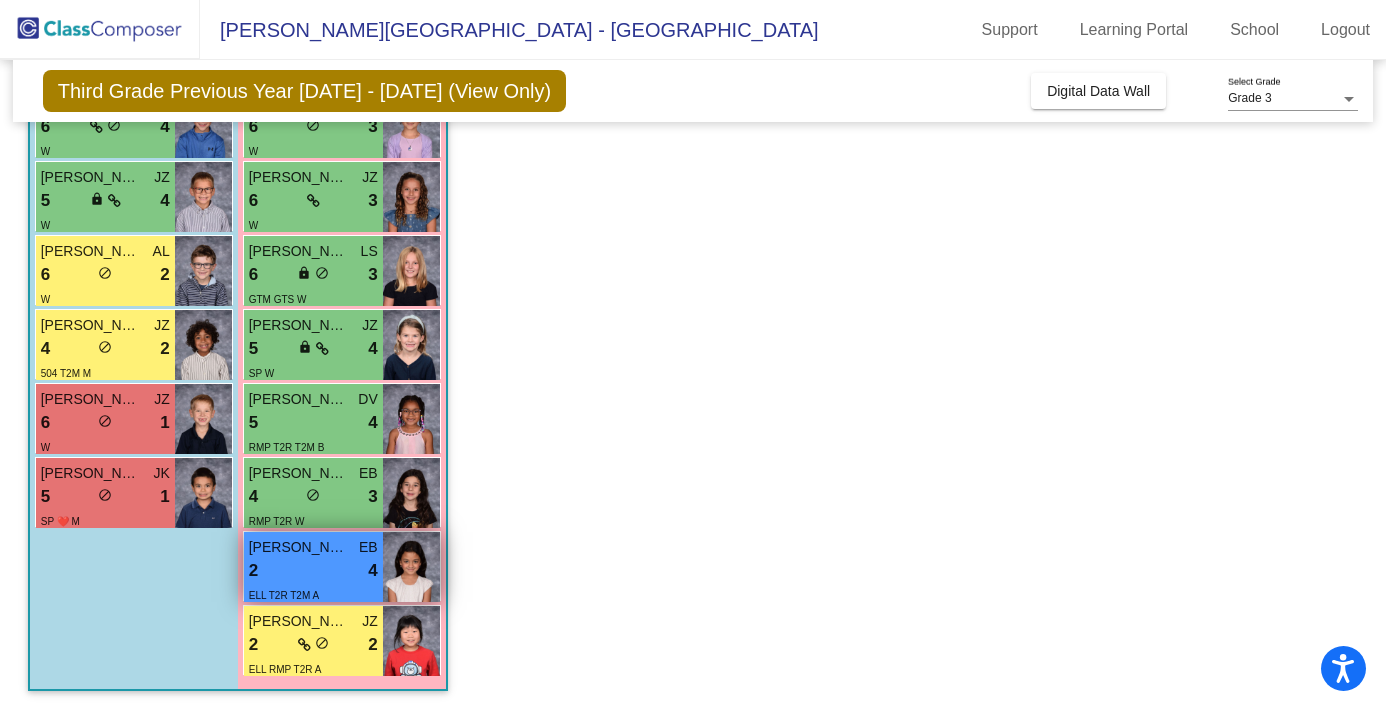 click on "LAYLA [PERSON_NAME]" at bounding box center [313, 547] 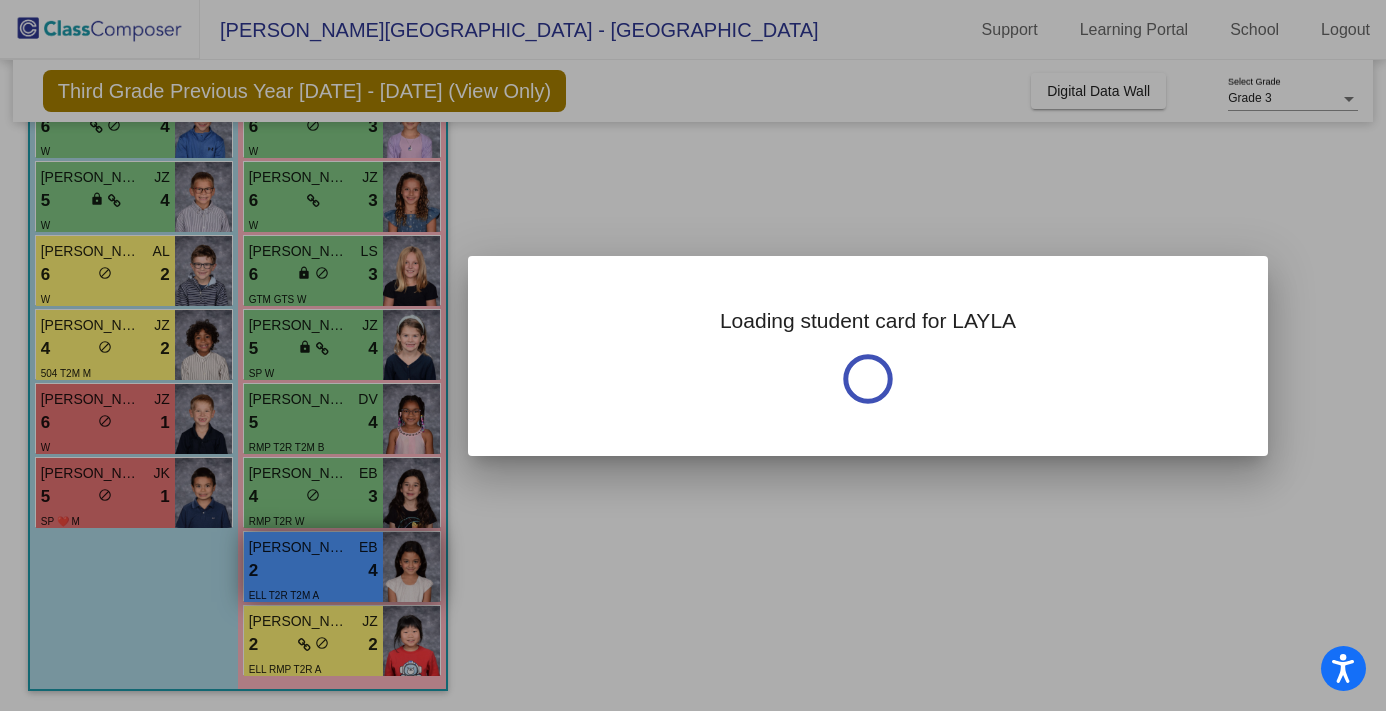 click at bounding box center [693, 355] 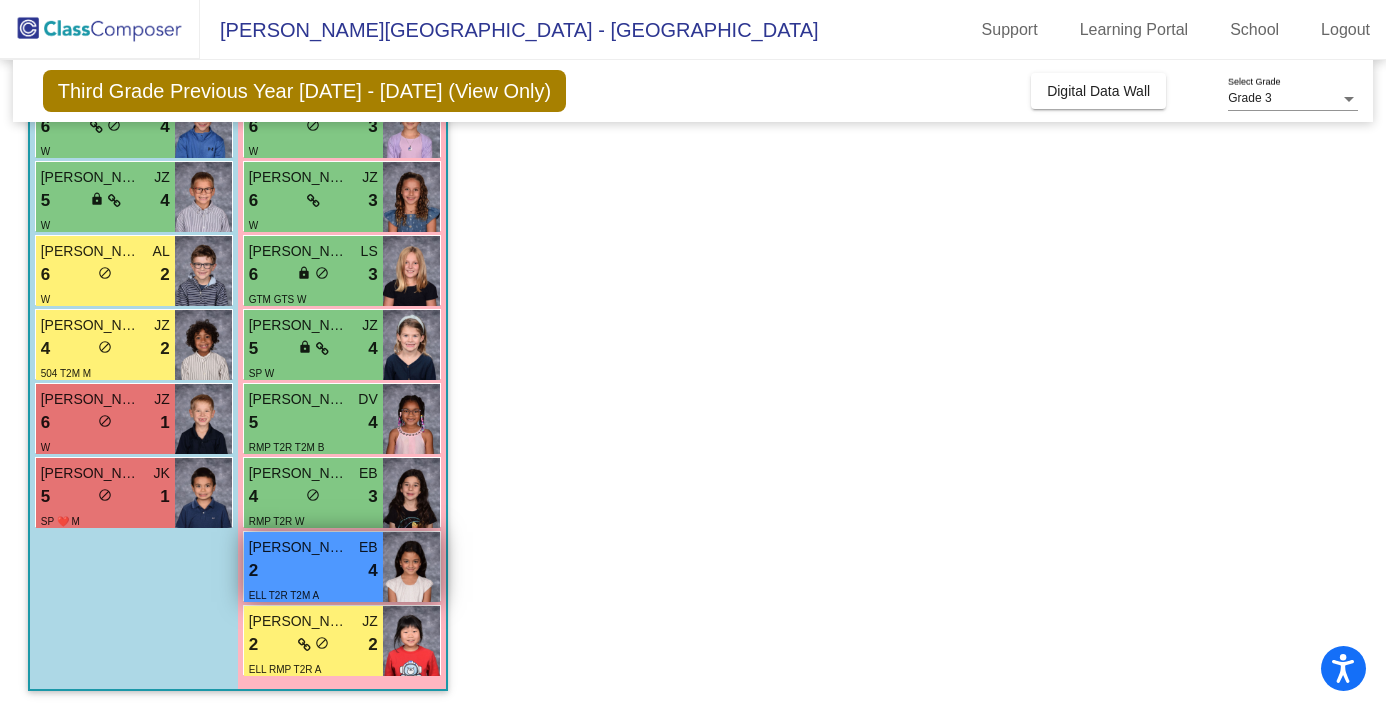 click on "[PERSON_NAME]" at bounding box center (299, 547) 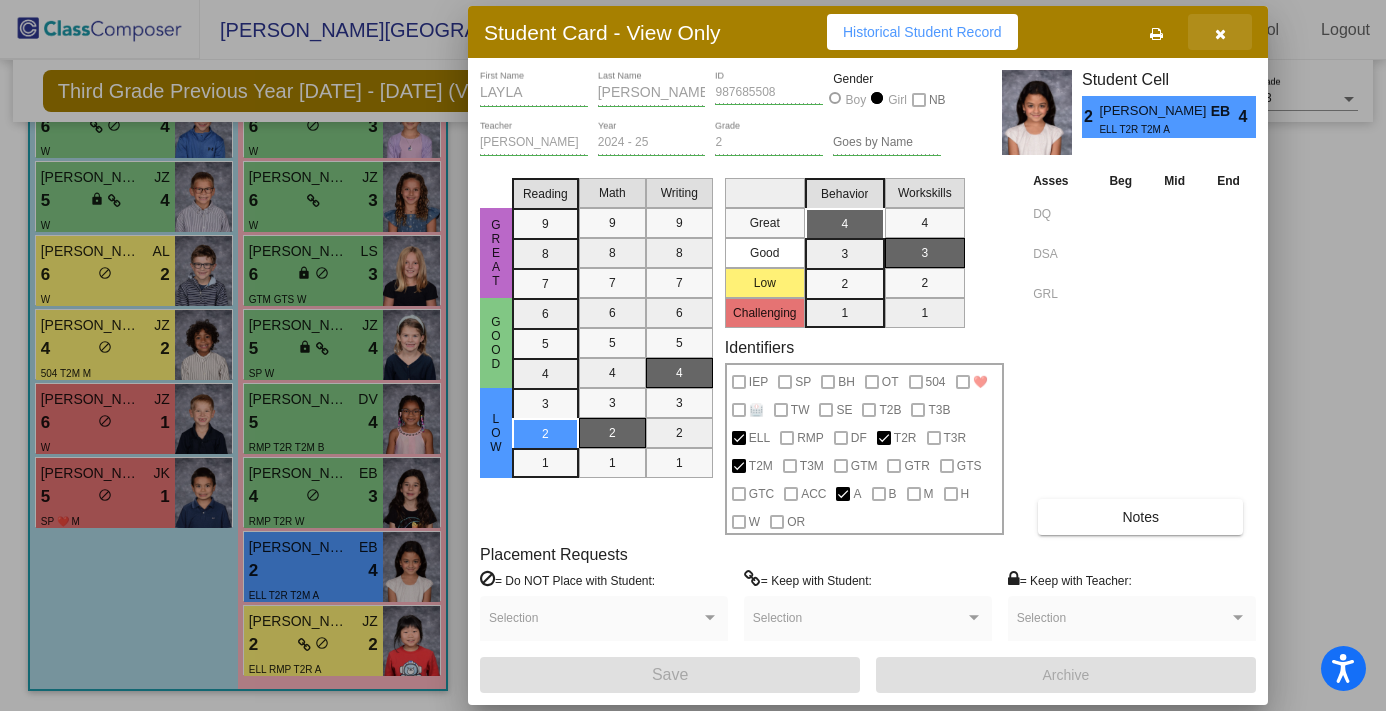 click at bounding box center [1220, 34] 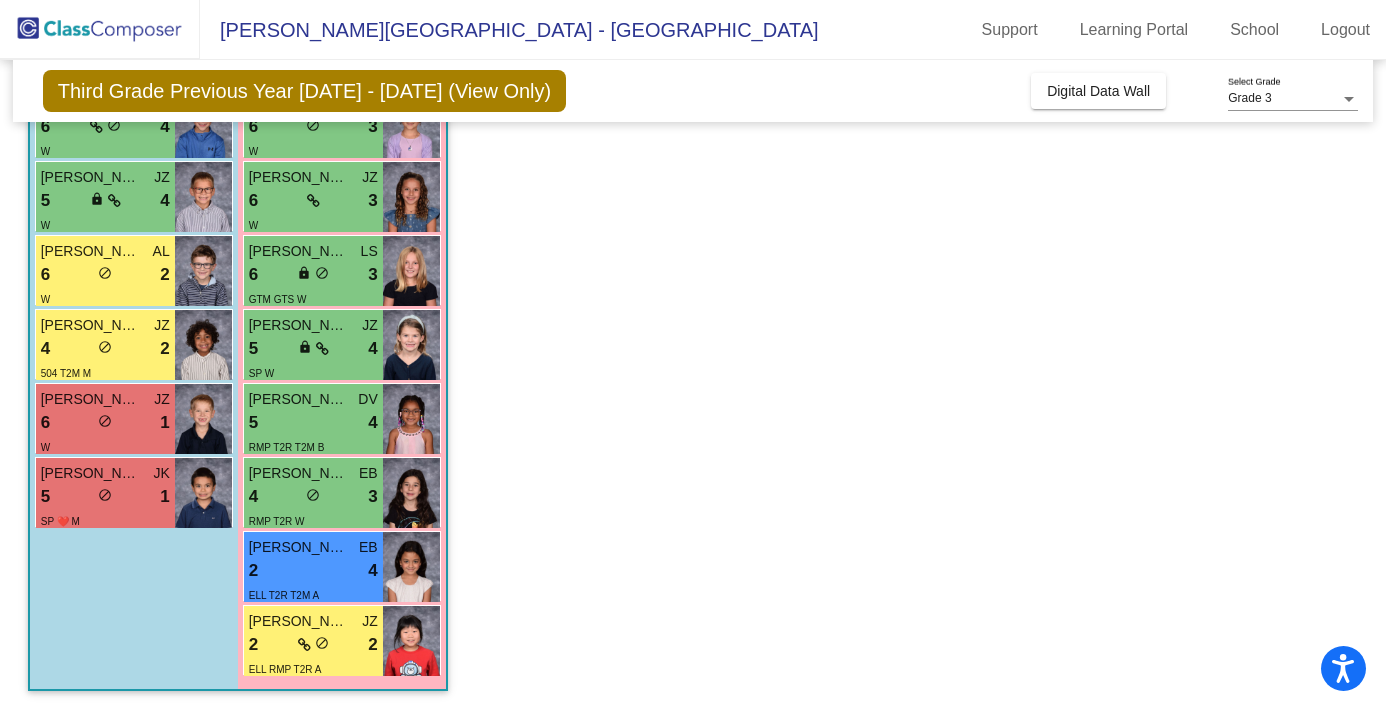 click on "Support Learning Portal School Logout" 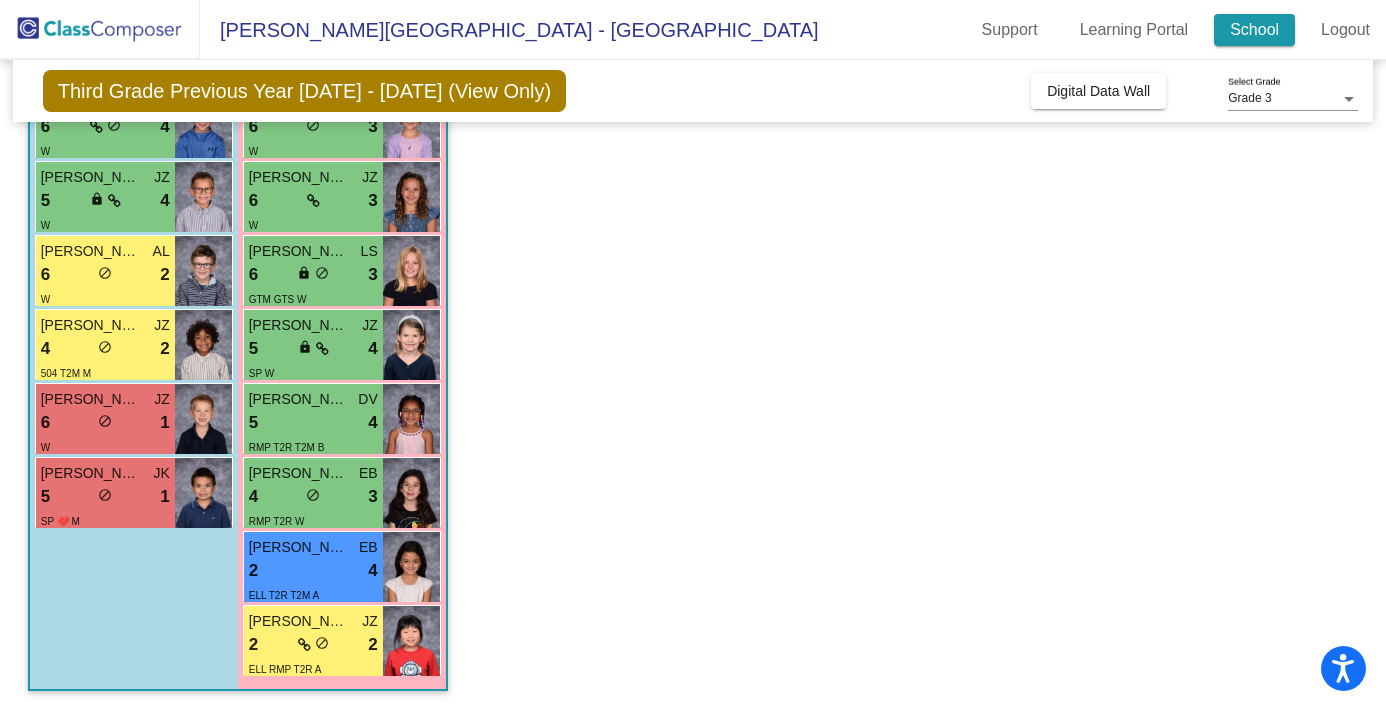 click on "School" 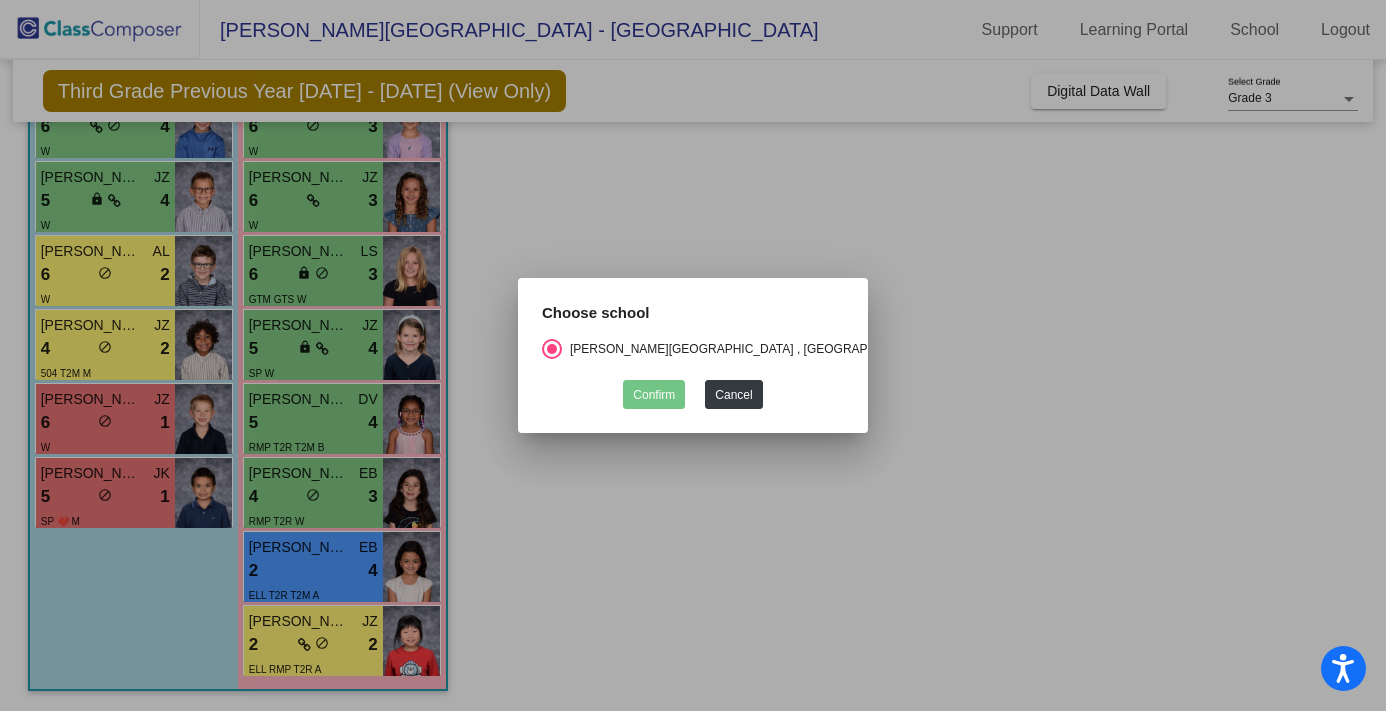 click at bounding box center [693, 355] 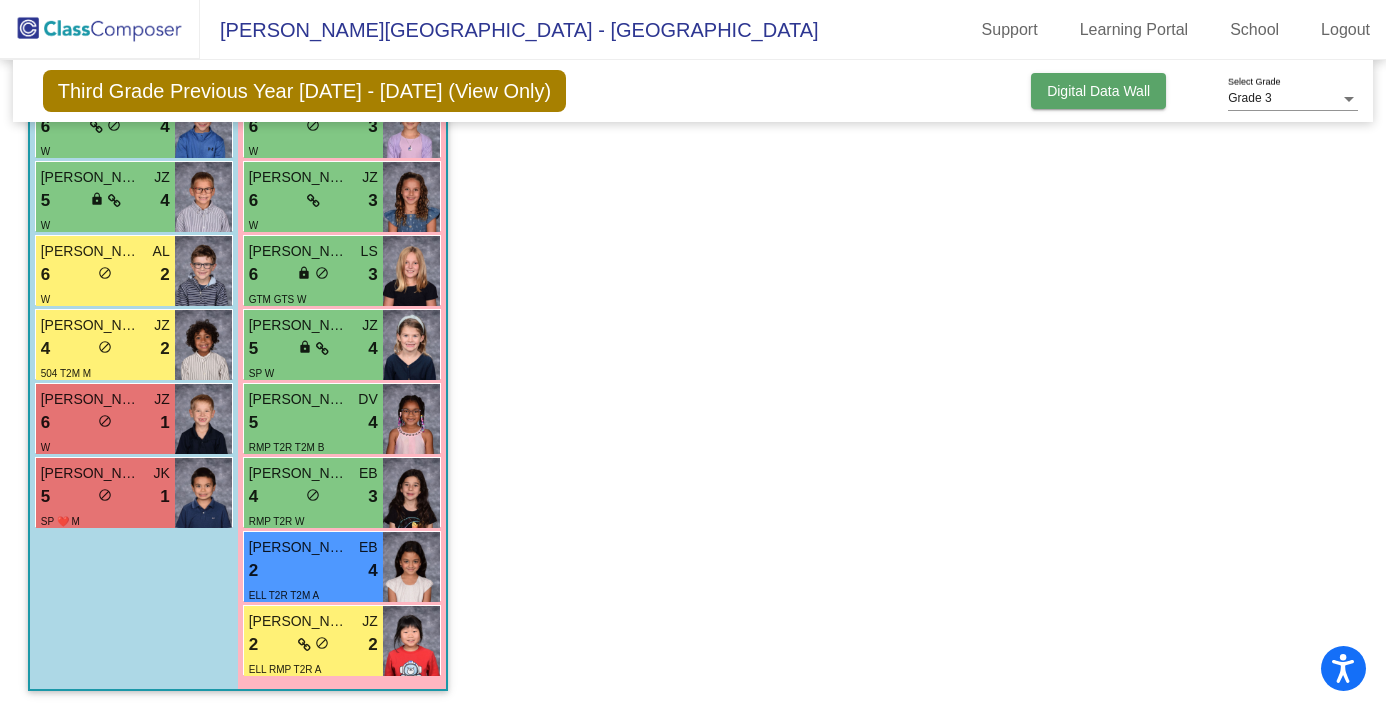 click on "Digital Data Wall" 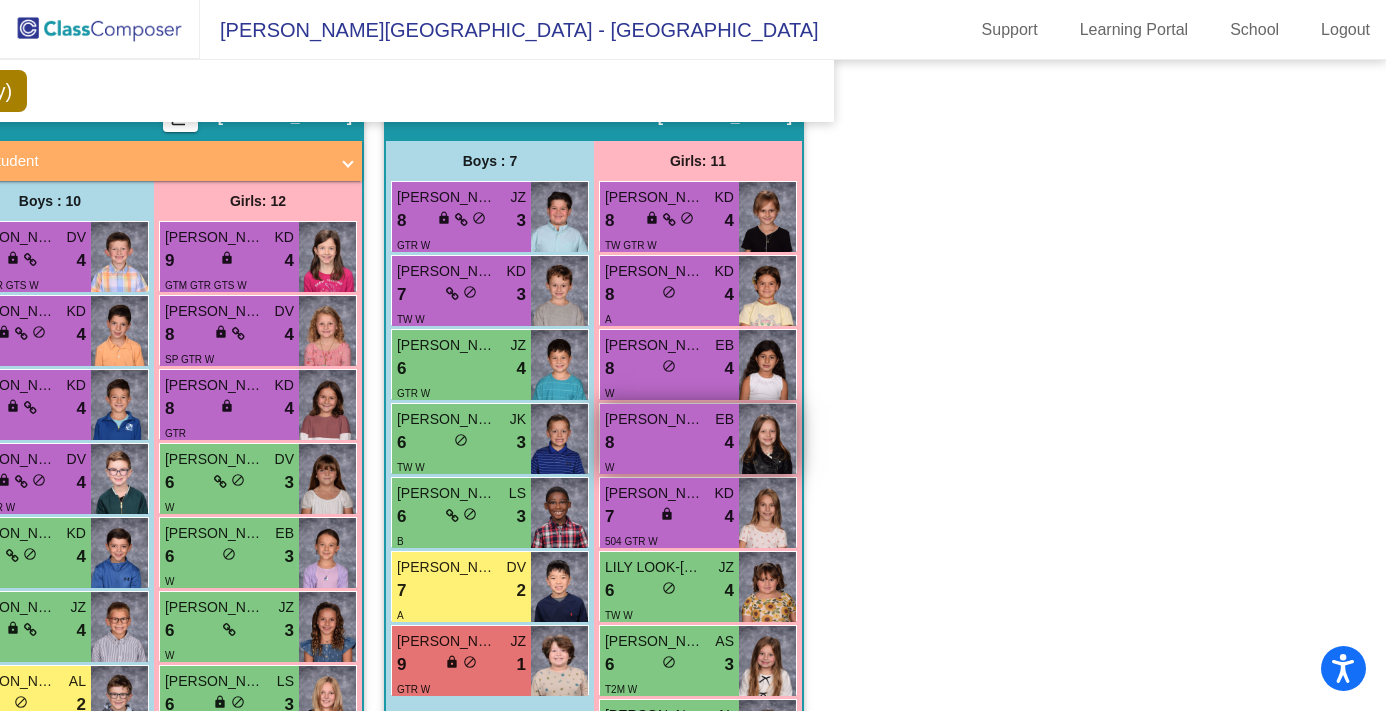 scroll, scrollTop: 2789, scrollLeft: 539, axis: both 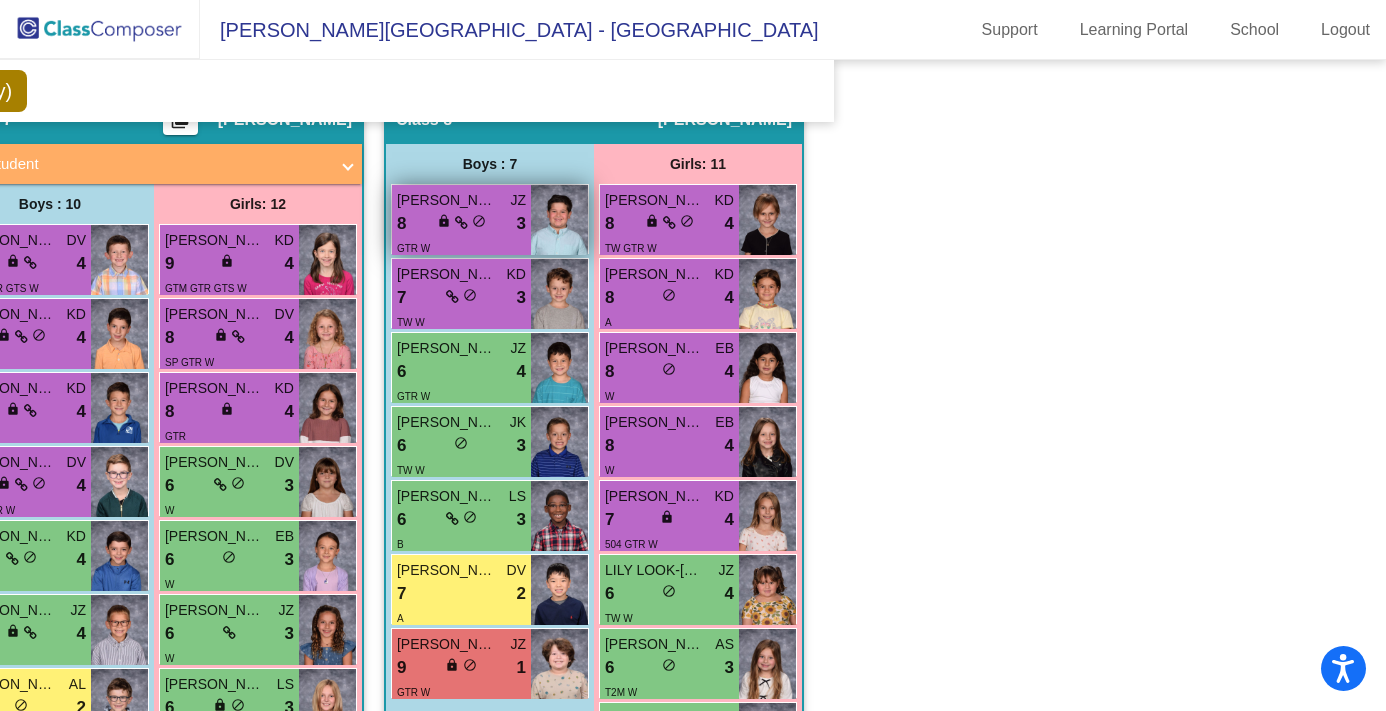 click on "[PERSON_NAME]" at bounding box center [447, 200] 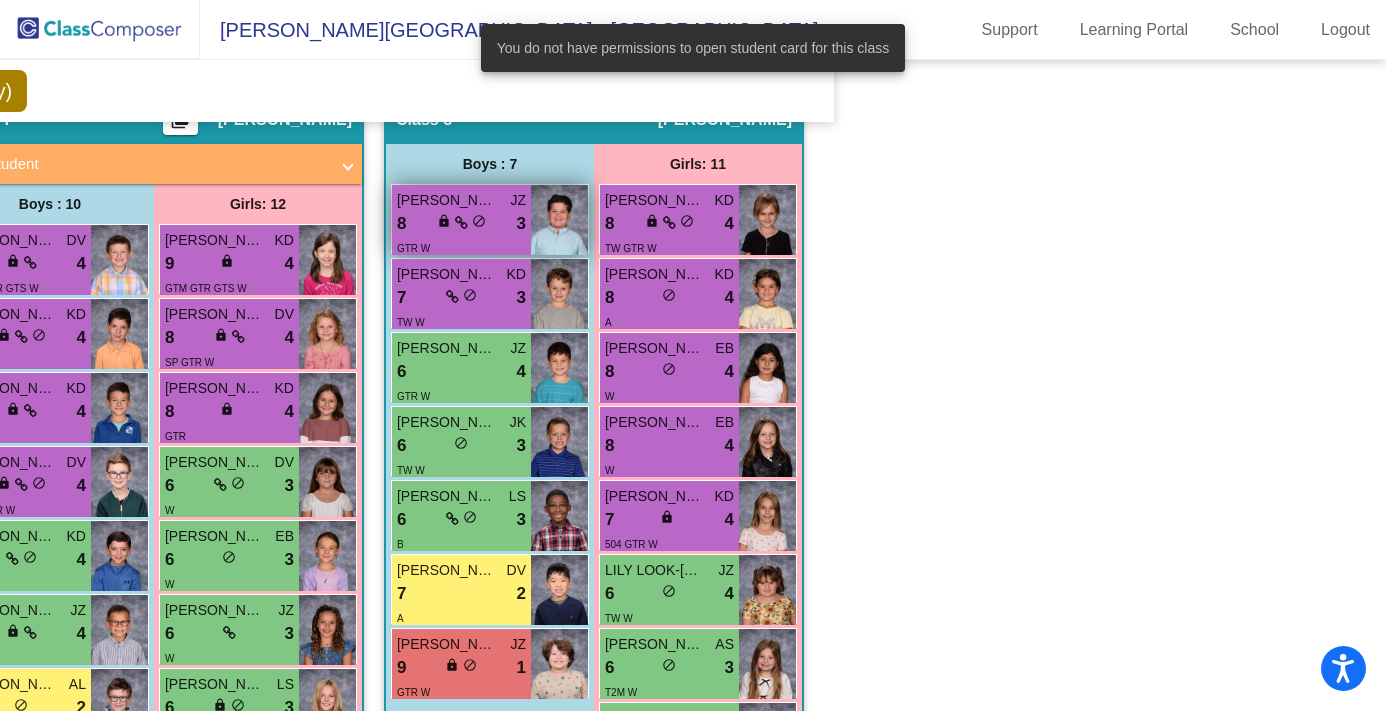 click on "do_not_disturb_alt" at bounding box center [479, 221] 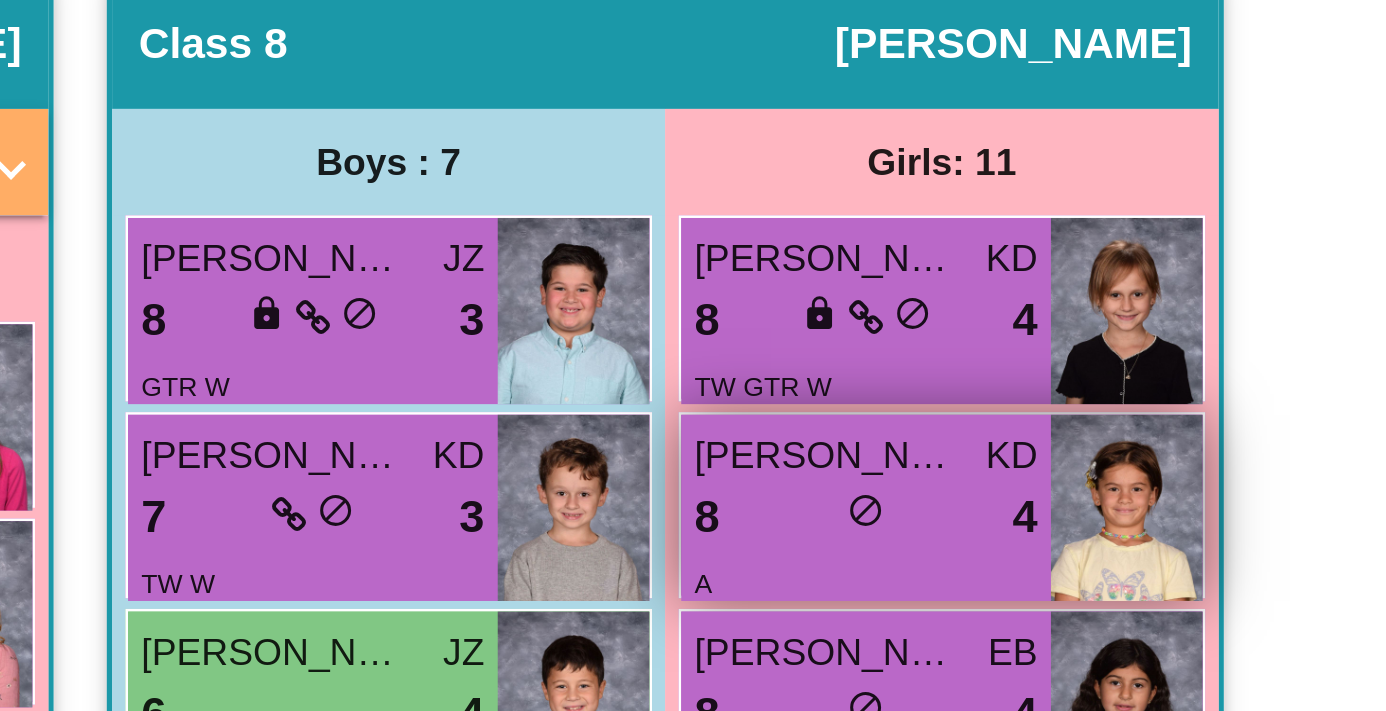 scroll, scrollTop: 2512, scrollLeft: 559, axis: both 